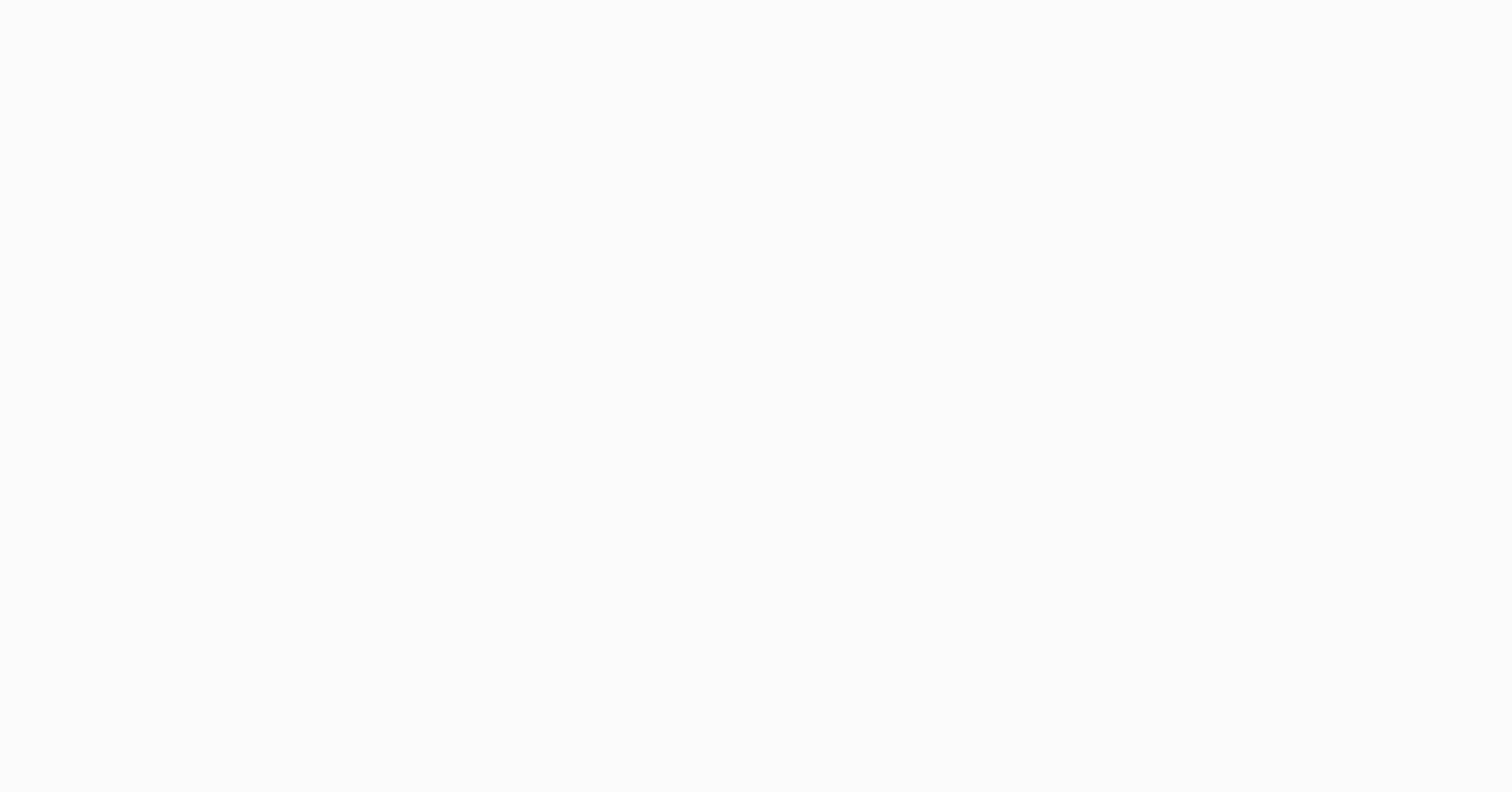 scroll, scrollTop: 0, scrollLeft: 0, axis: both 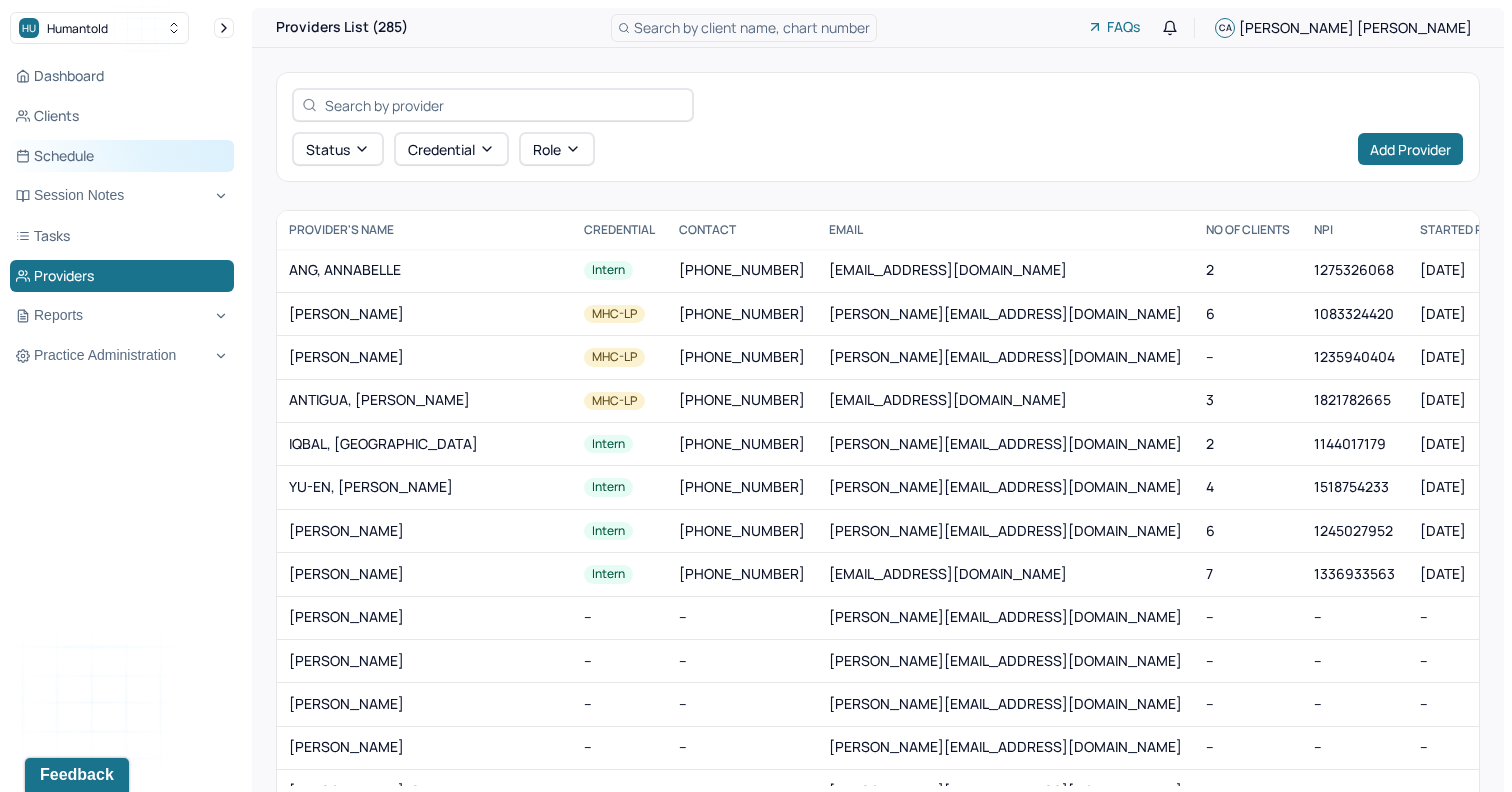 click on "Schedule" at bounding box center [122, 156] 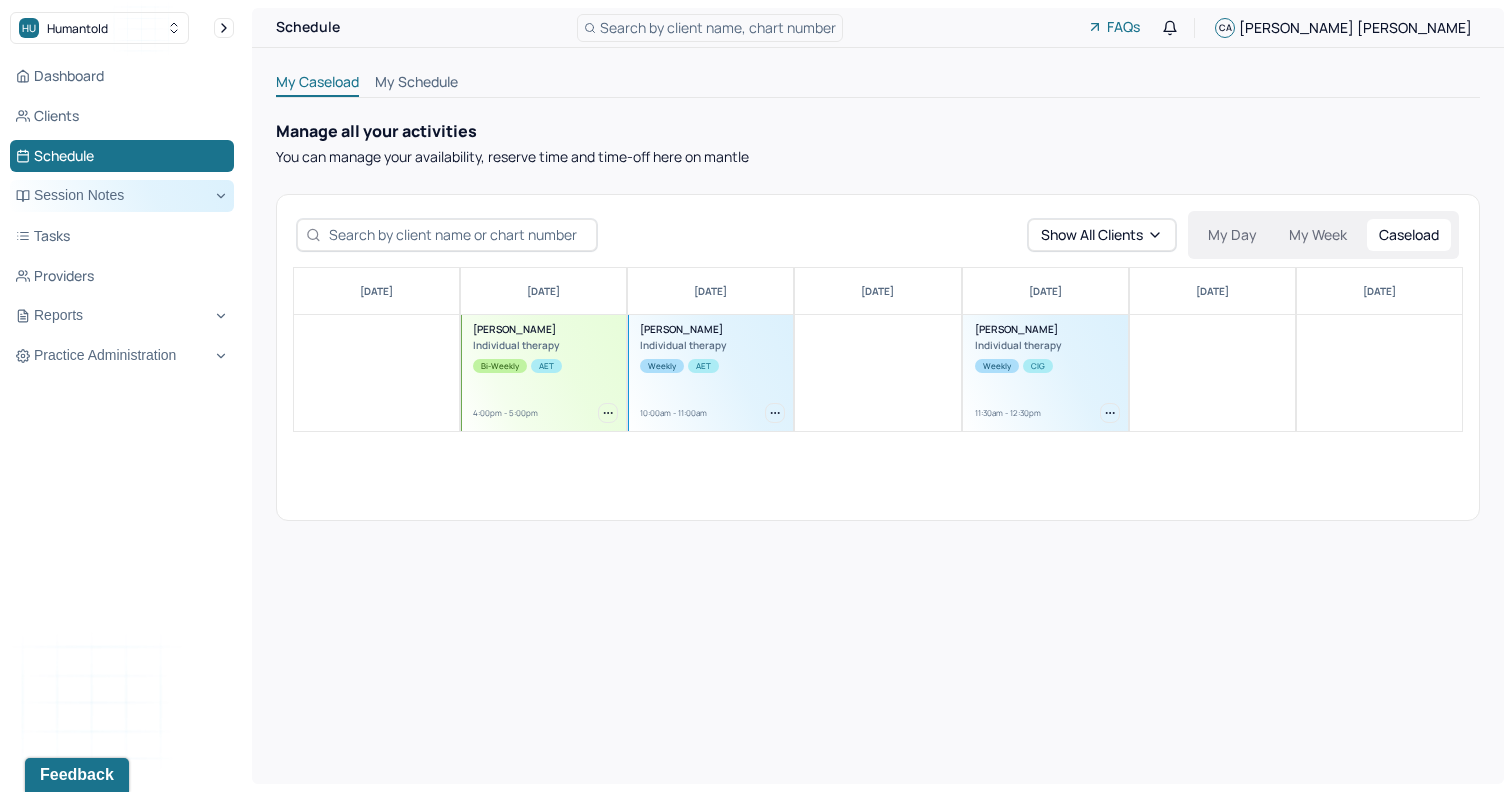click on "Session Notes" at bounding box center (122, 196) 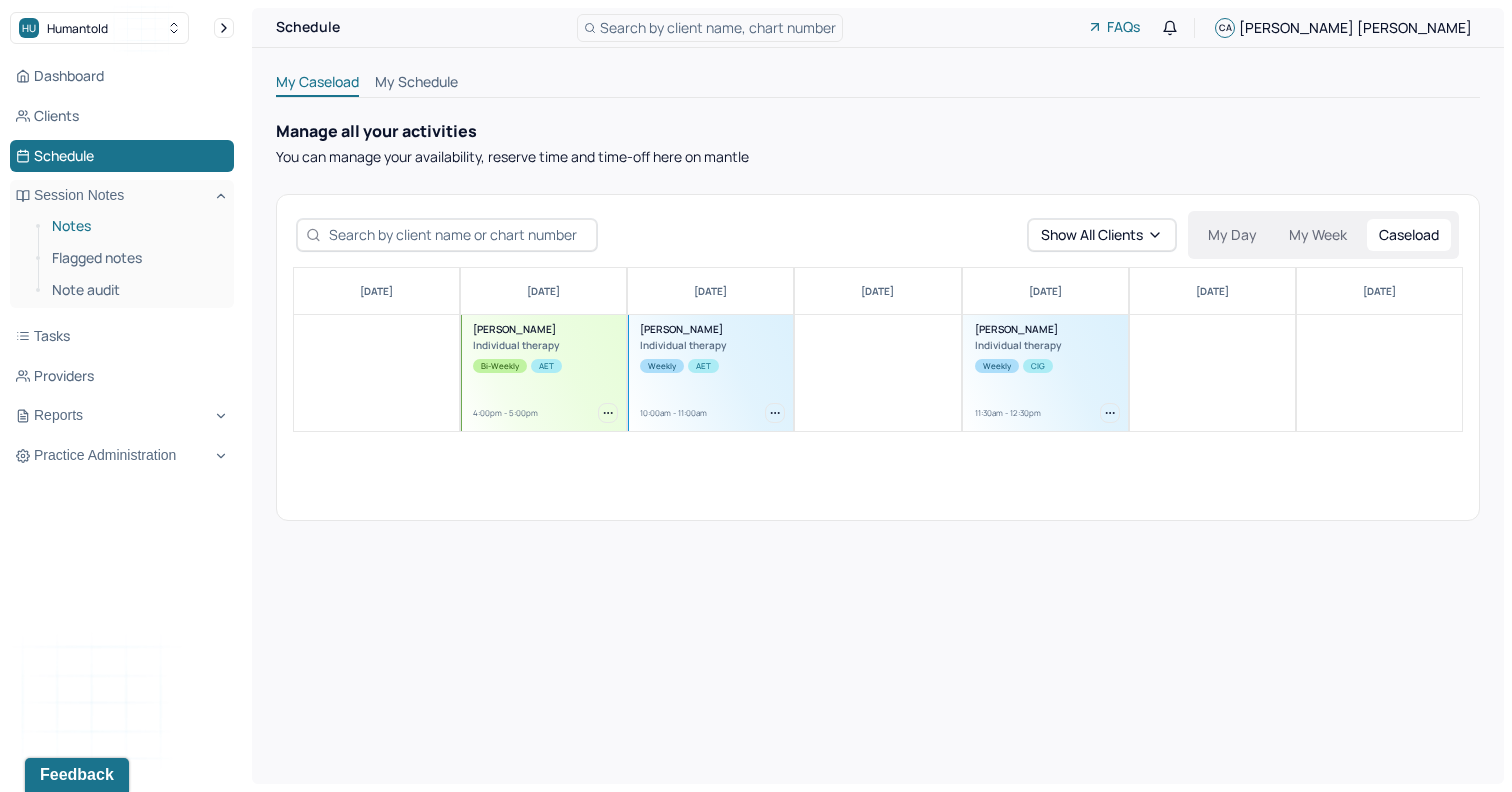 click on "Notes" at bounding box center (135, 226) 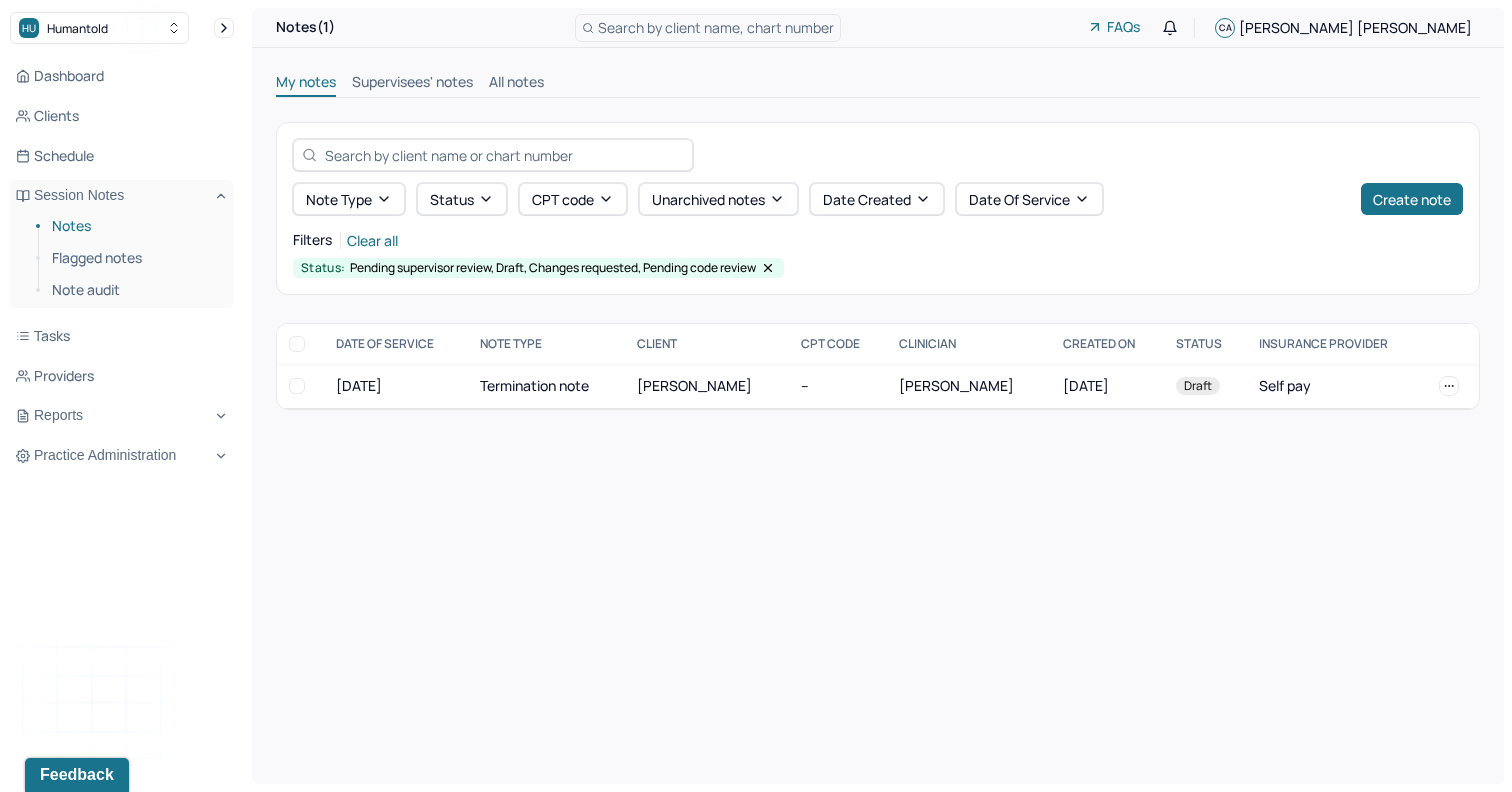click on "Note type Status CPT code Unarchived notes Date Created Date Of Service Create note Filters Clear all Status: Pending supervisor review, Draft, Changes requested, Pending code review" at bounding box center [878, 208] 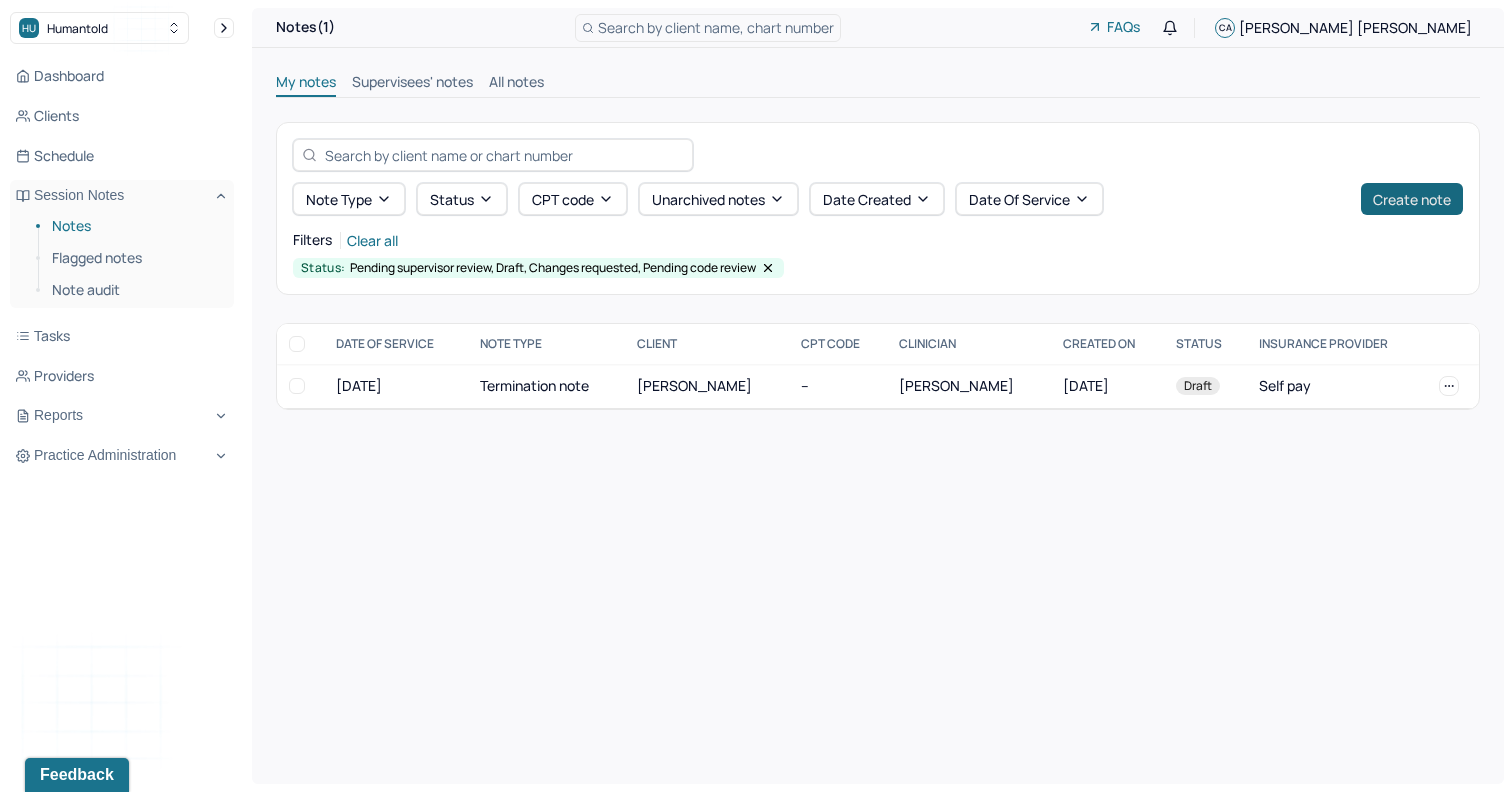 click on "Create note" at bounding box center [1412, 199] 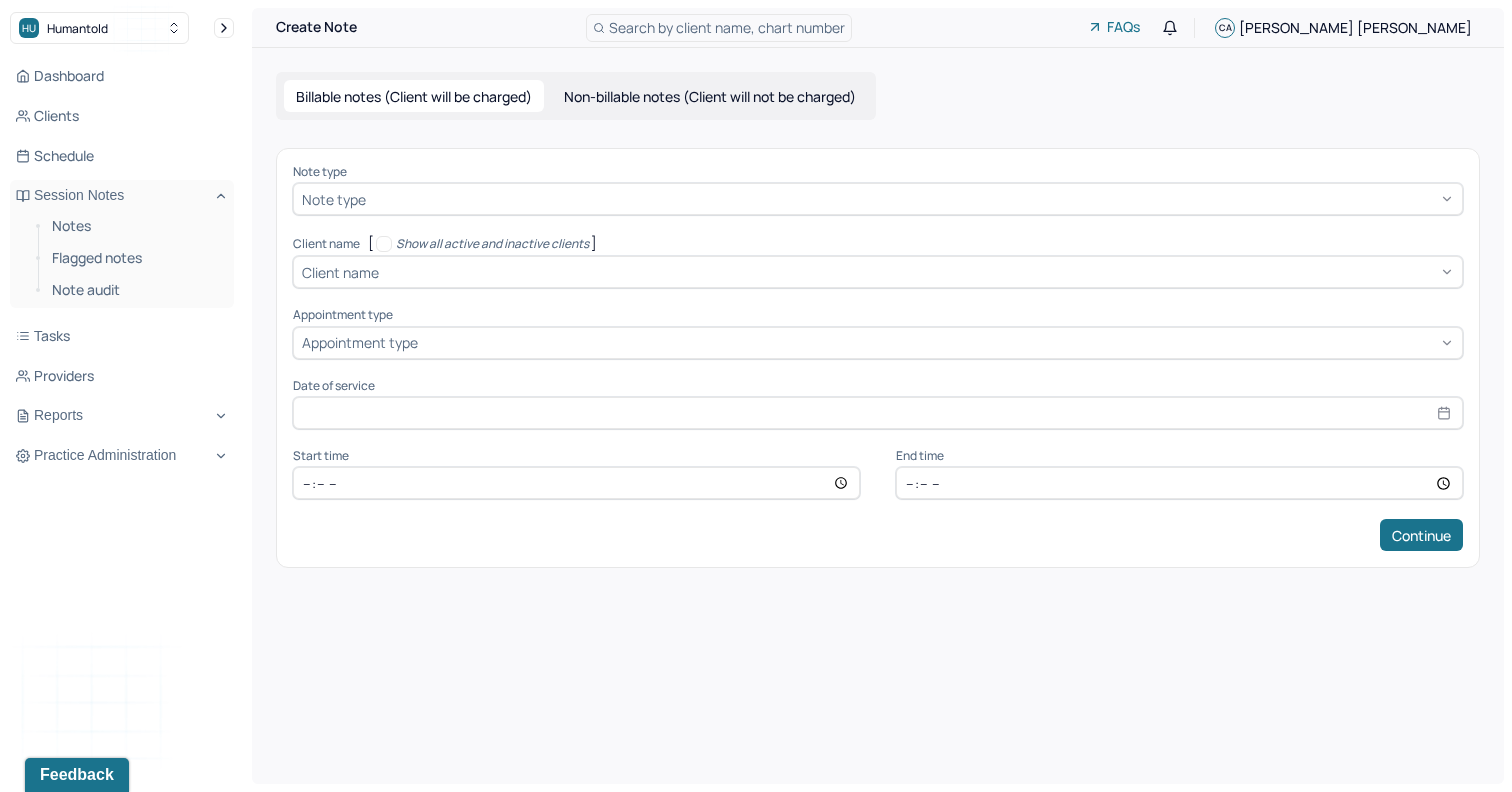 click on "Note type" at bounding box center (878, 199) 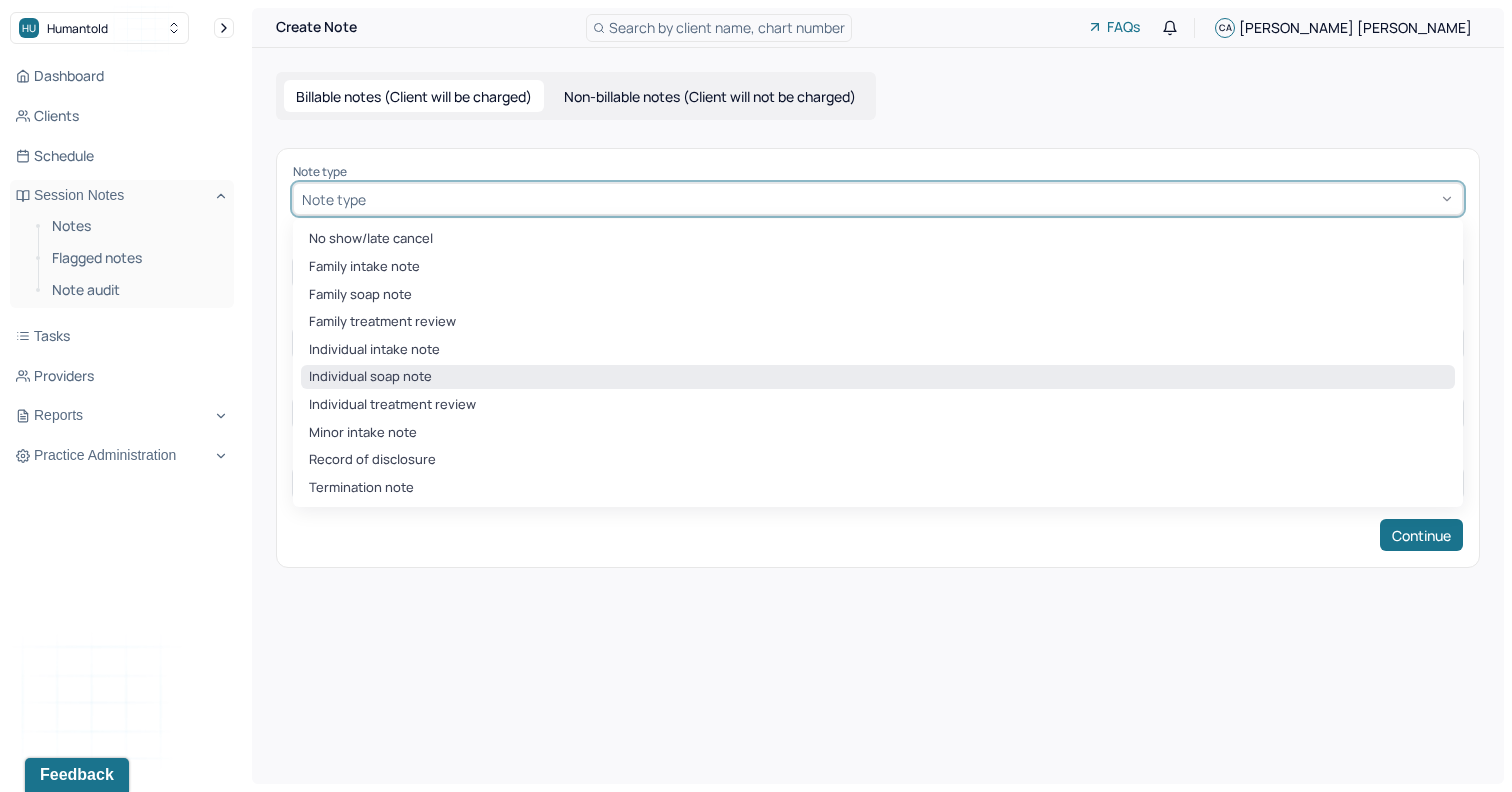 click on "Individual soap note" at bounding box center (878, 377) 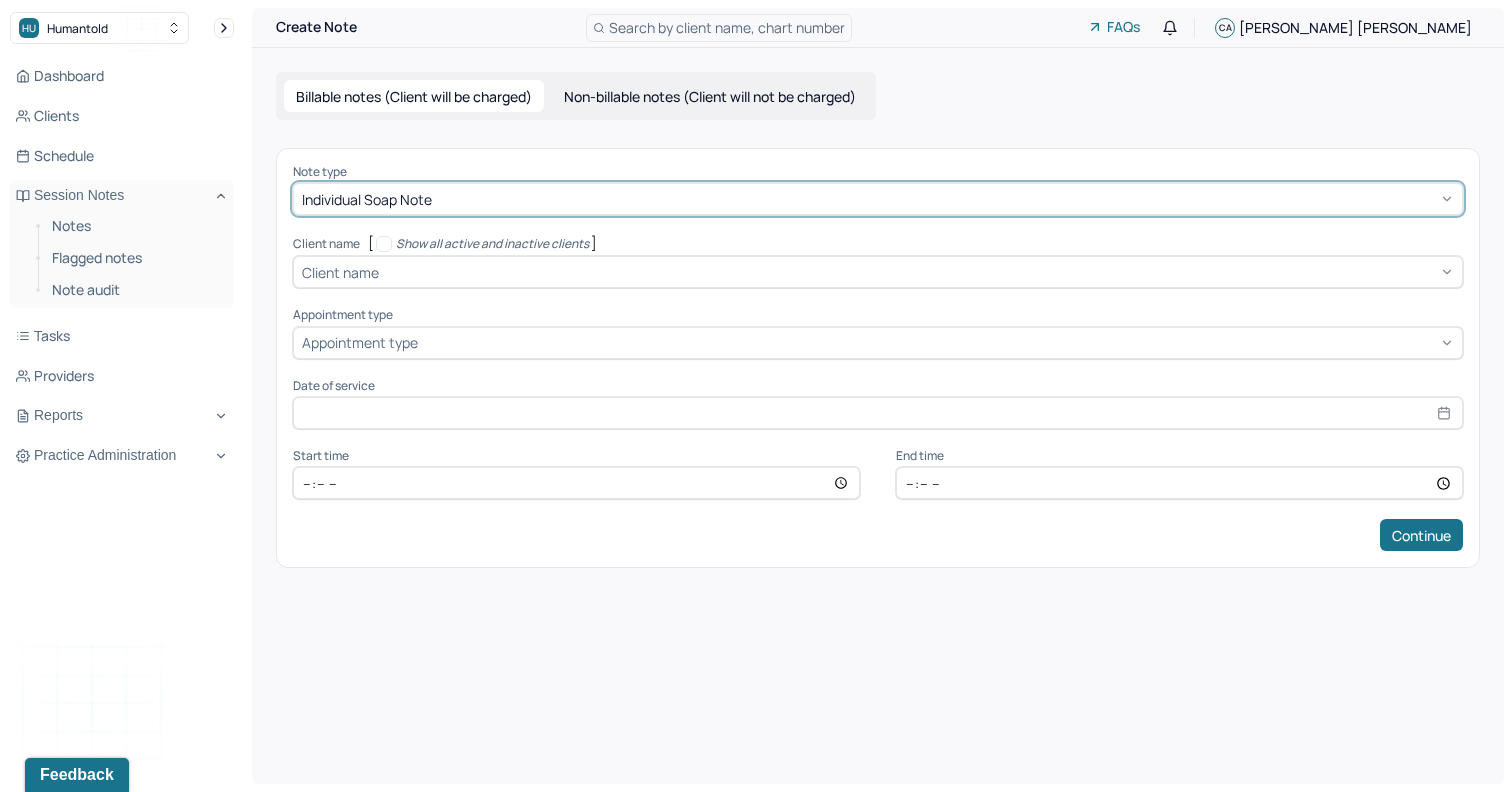 click at bounding box center [918, 272] 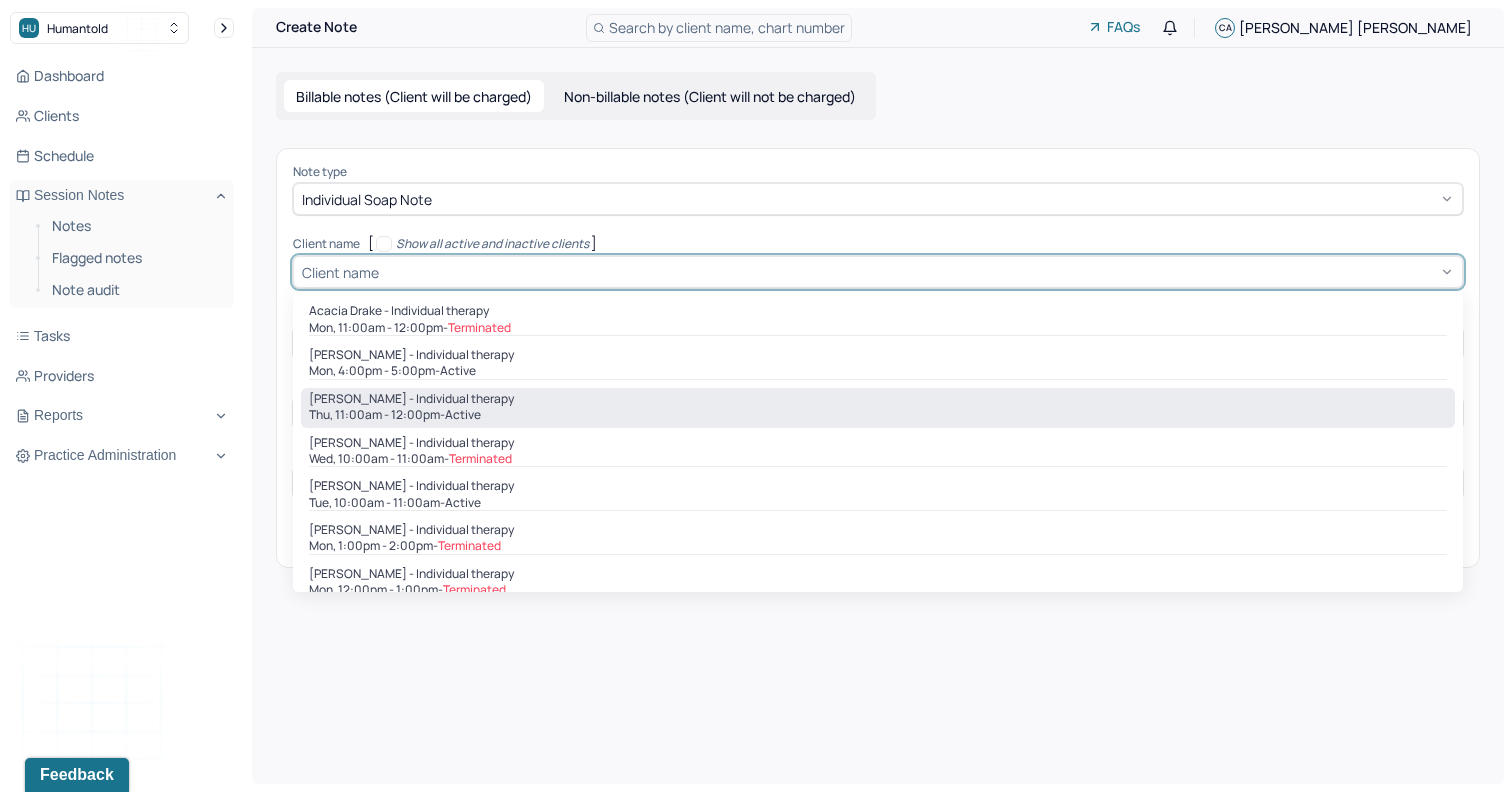 click on "Thu, 11:00am - 12:00pm  -  active" at bounding box center [878, 415] 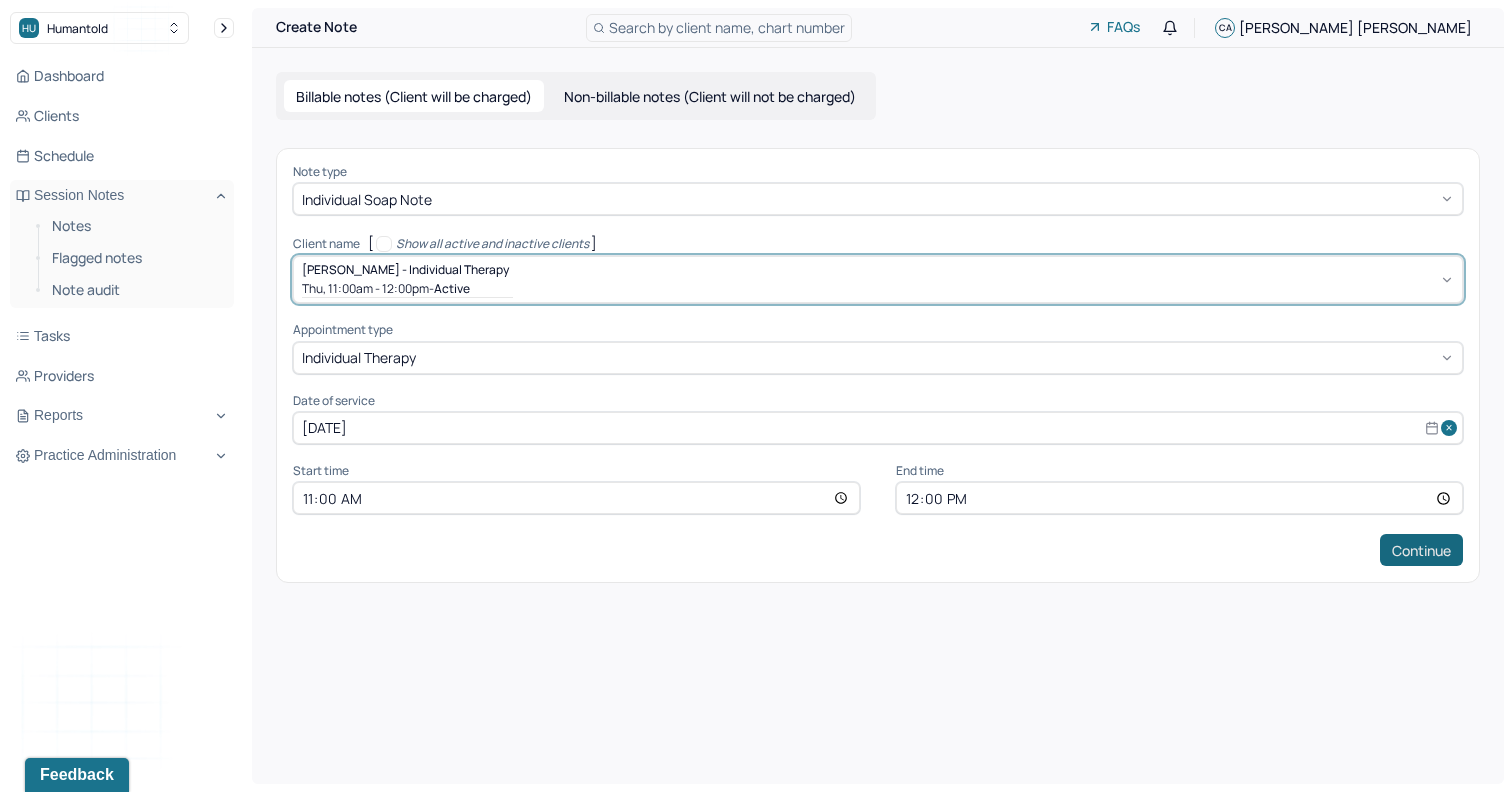 click on "Continue" at bounding box center [1421, 550] 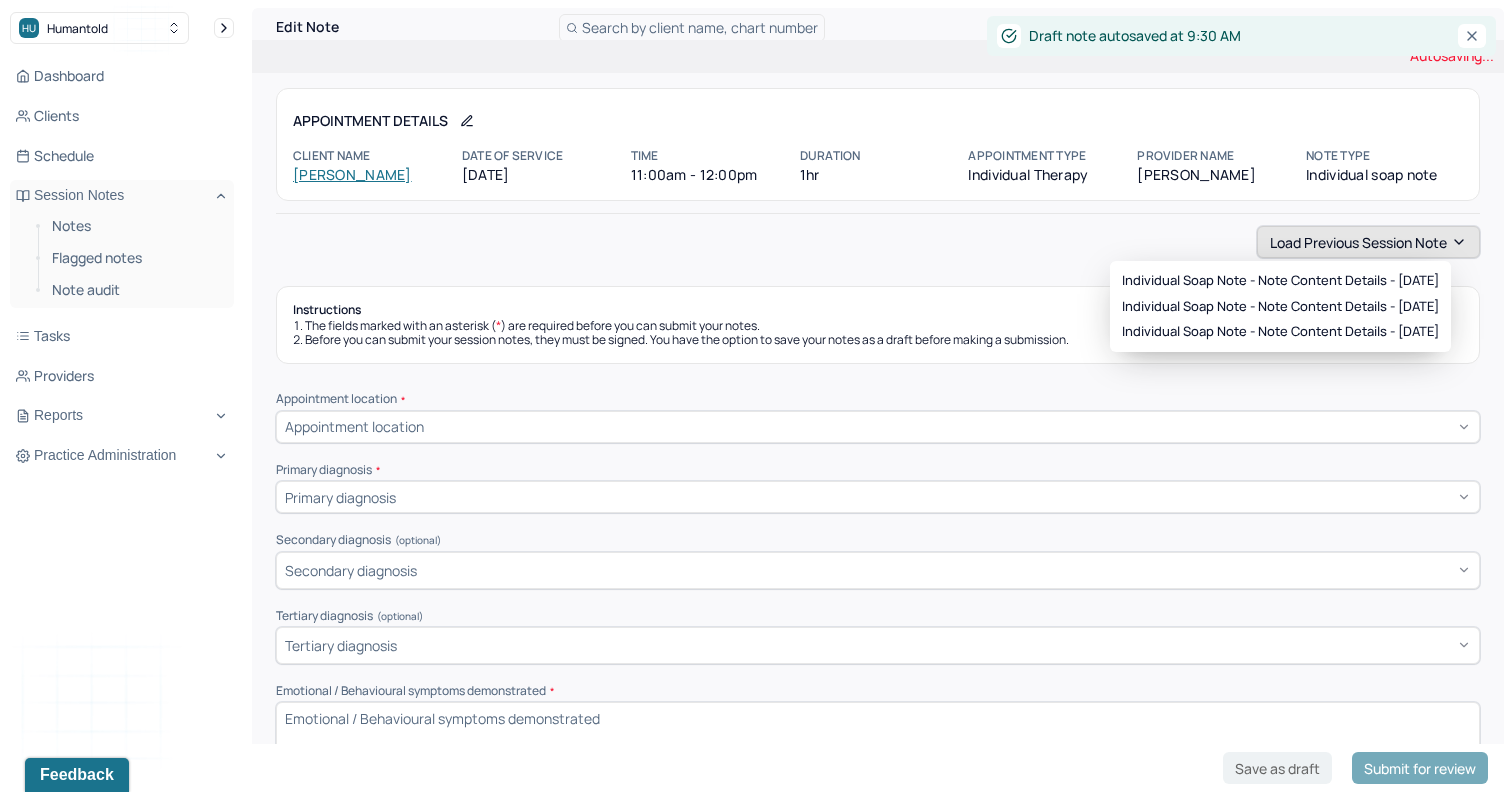 click on "Load previous session note" at bounding box center [1368, 242] 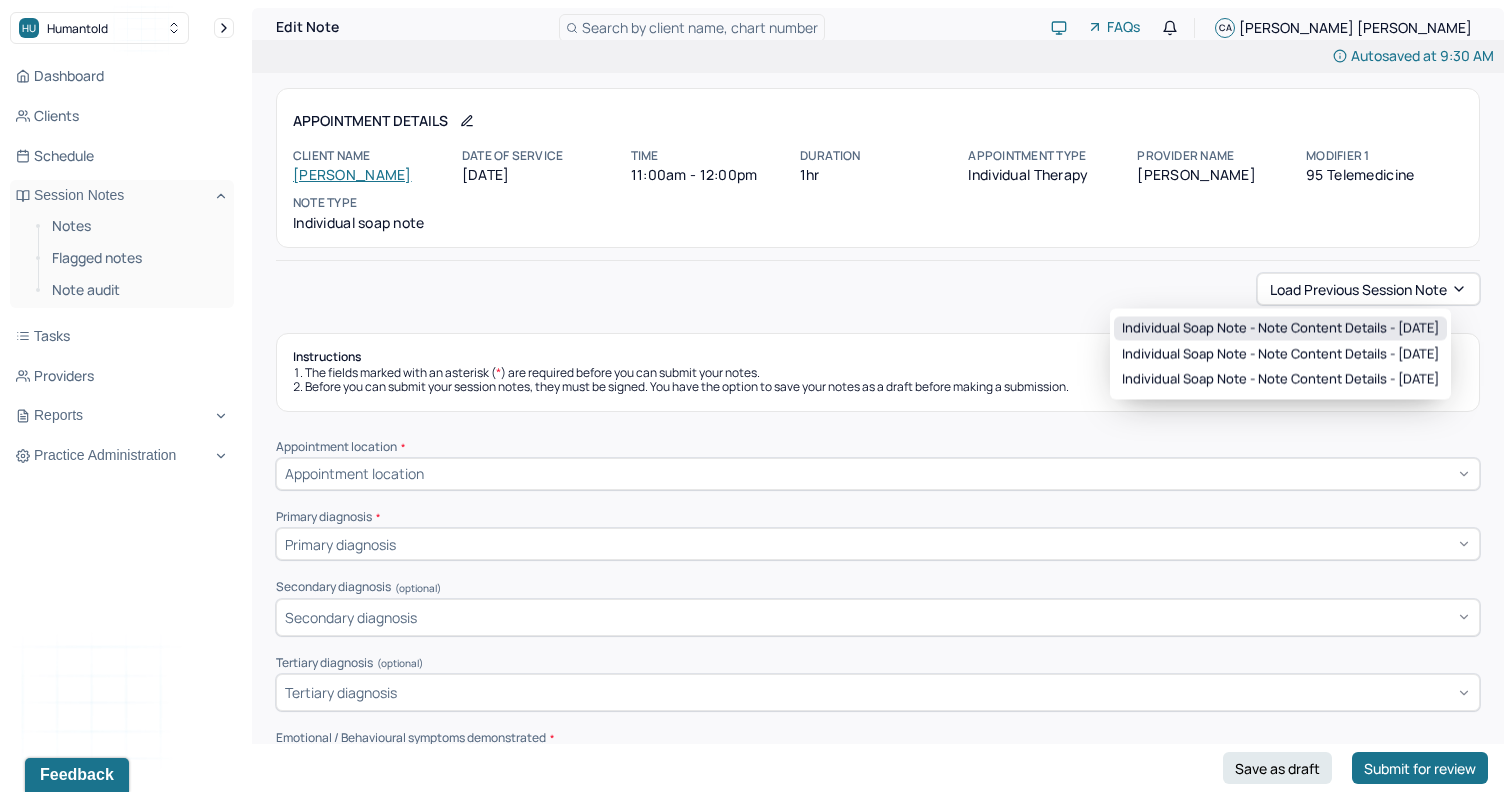 click on "Individual soap note   - Note content Details -   [DATE]" at bounding box center (1280, 329) 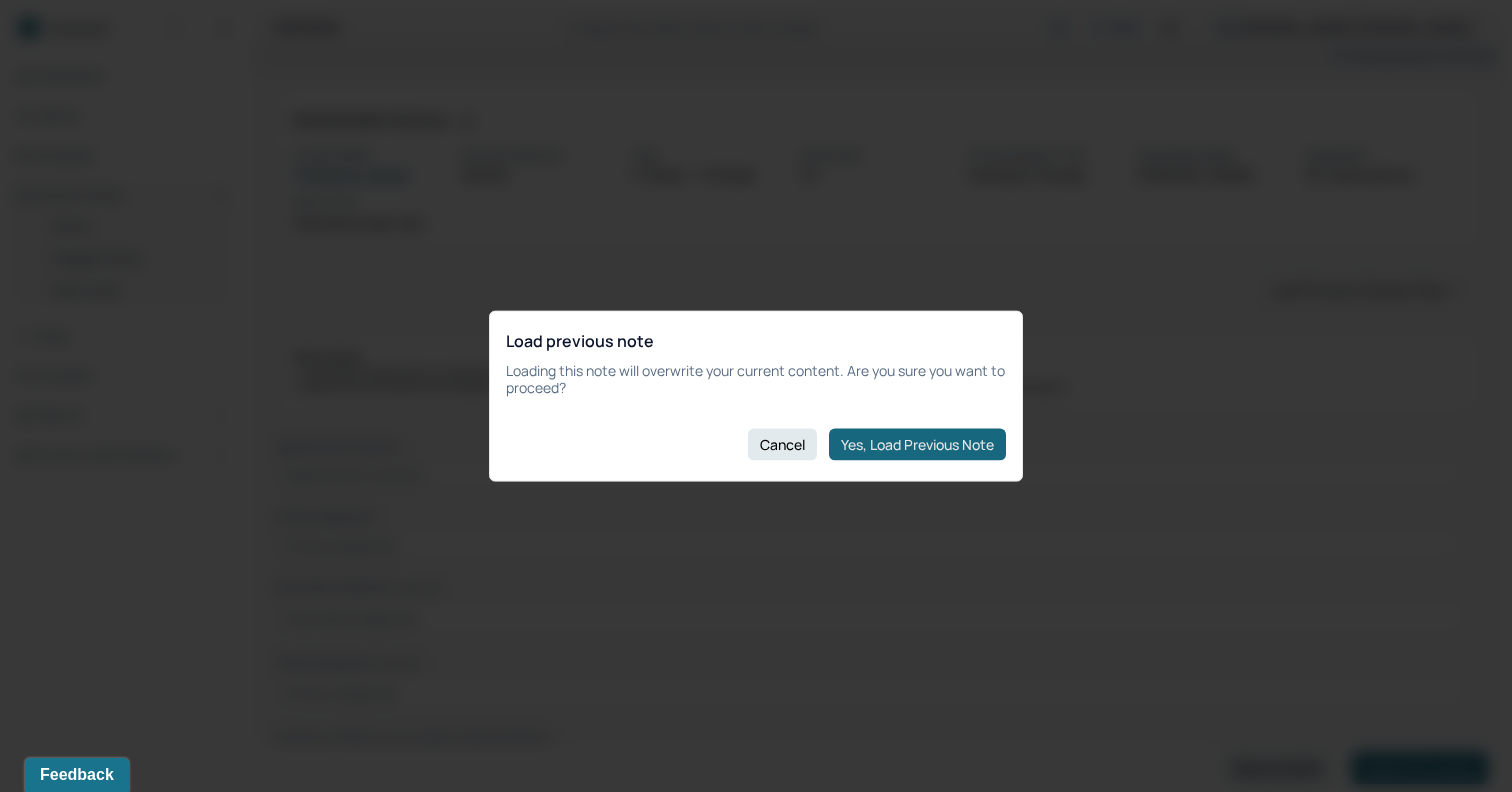 click on "Yes, Load Previous Note" at bounding box center (917, 444) 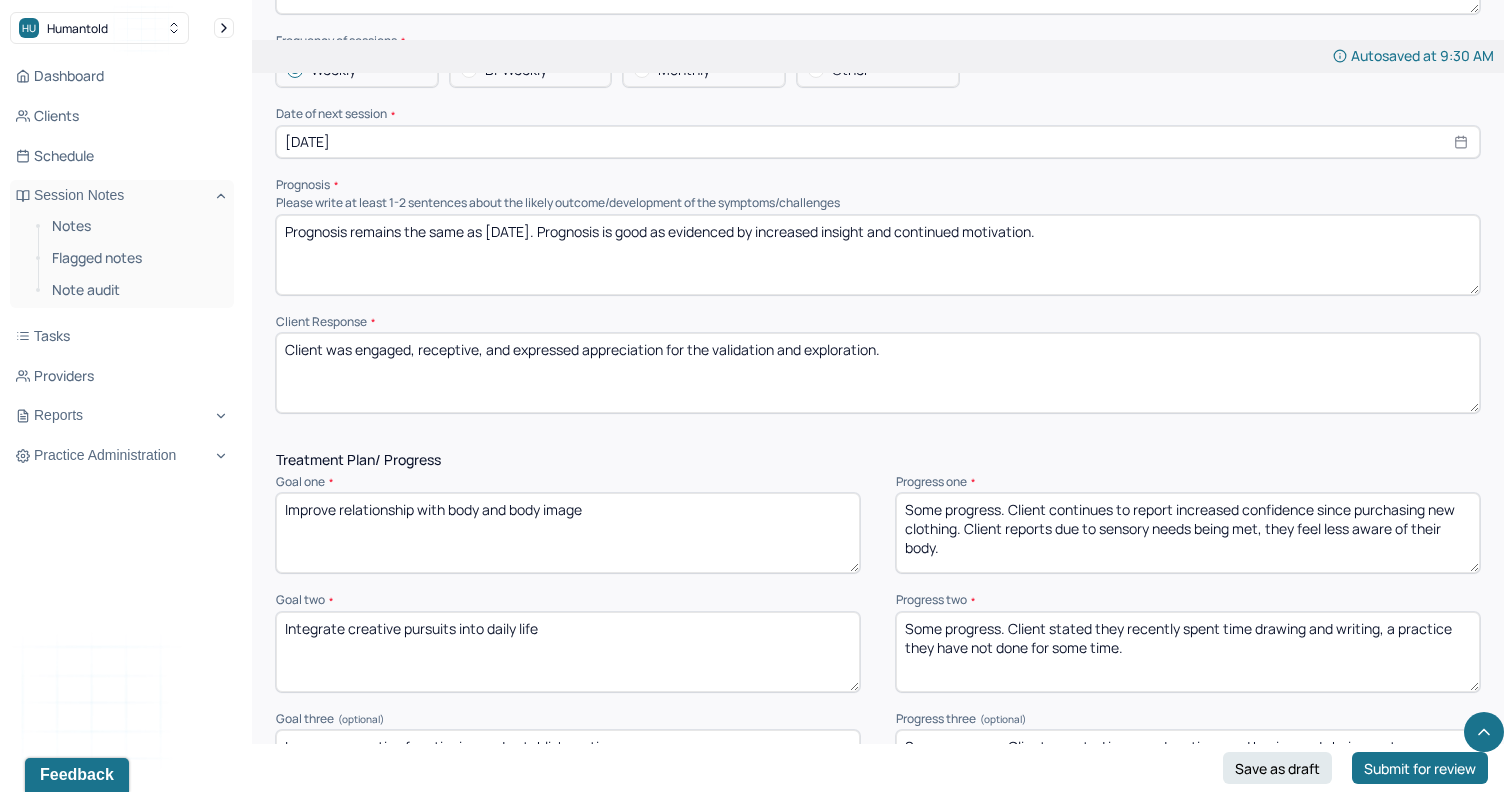 scroll, scrollTop: 2202, scrollLeft: 0, axis: vertical 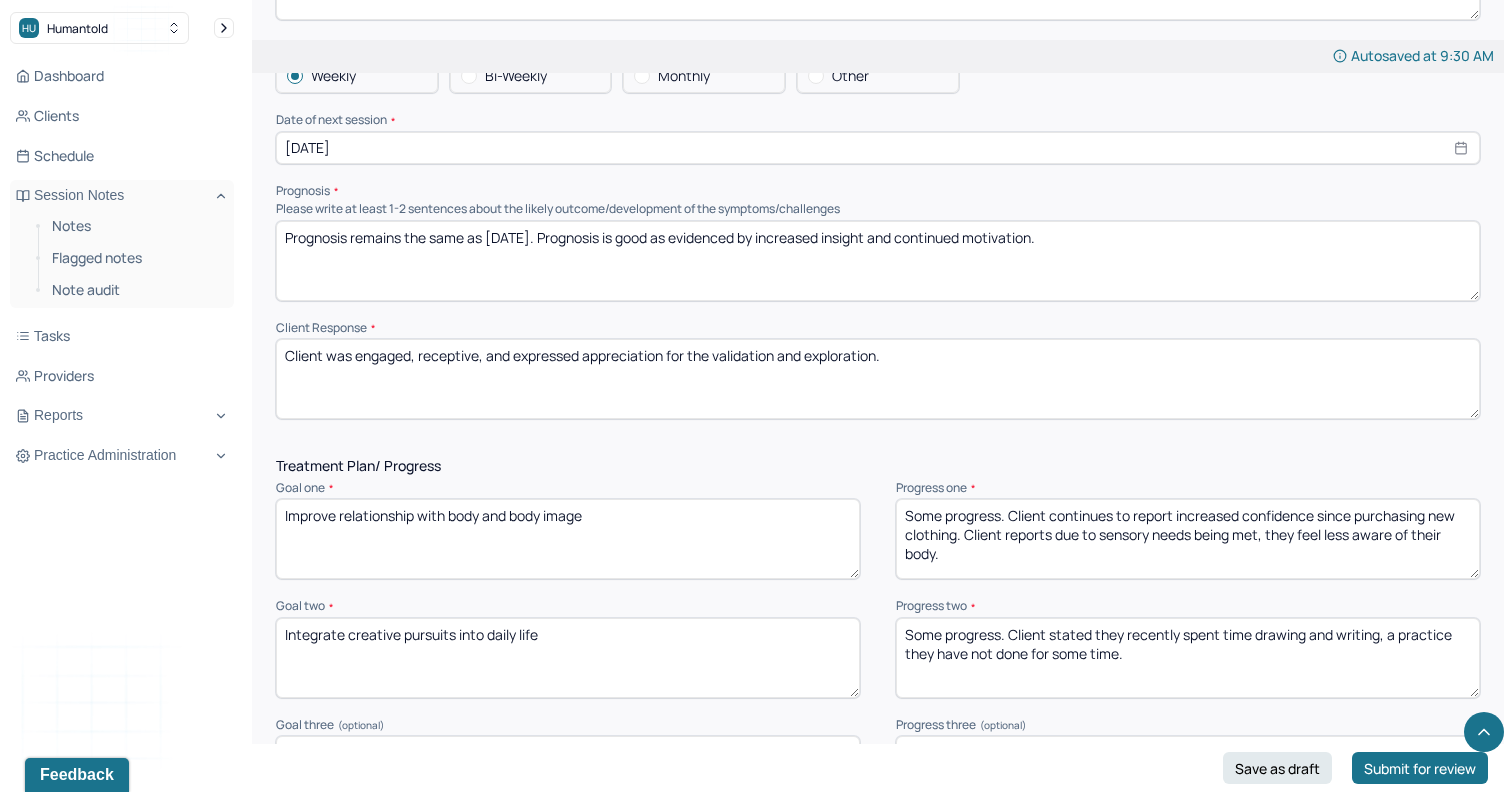click on "Prognosis remains the same as [DATE]. Prognosis is good as evidenced by increased insight and continued motivation." at bounding box center [878, 261] 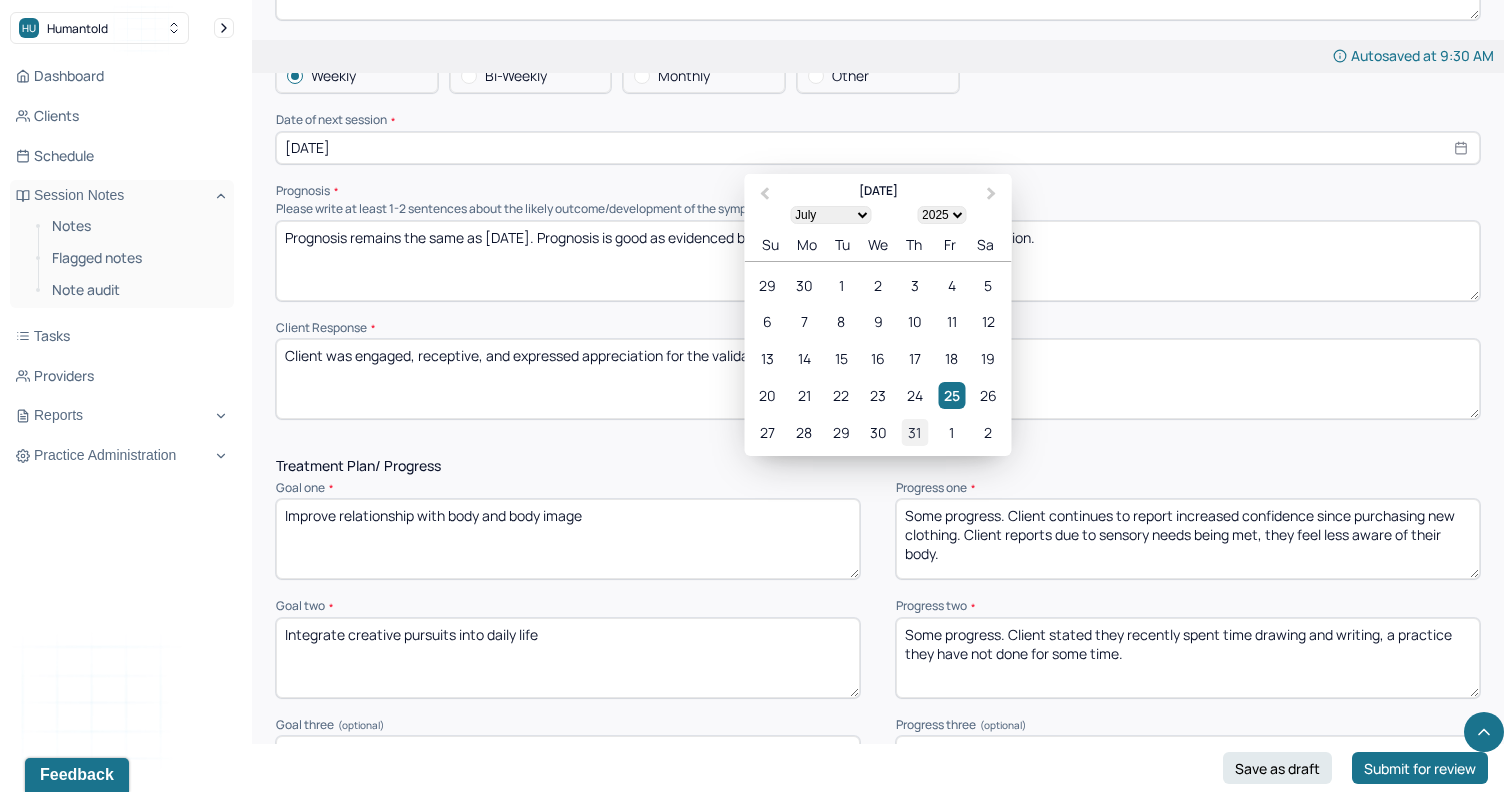 click on "31" at bounding box center (914, 432) 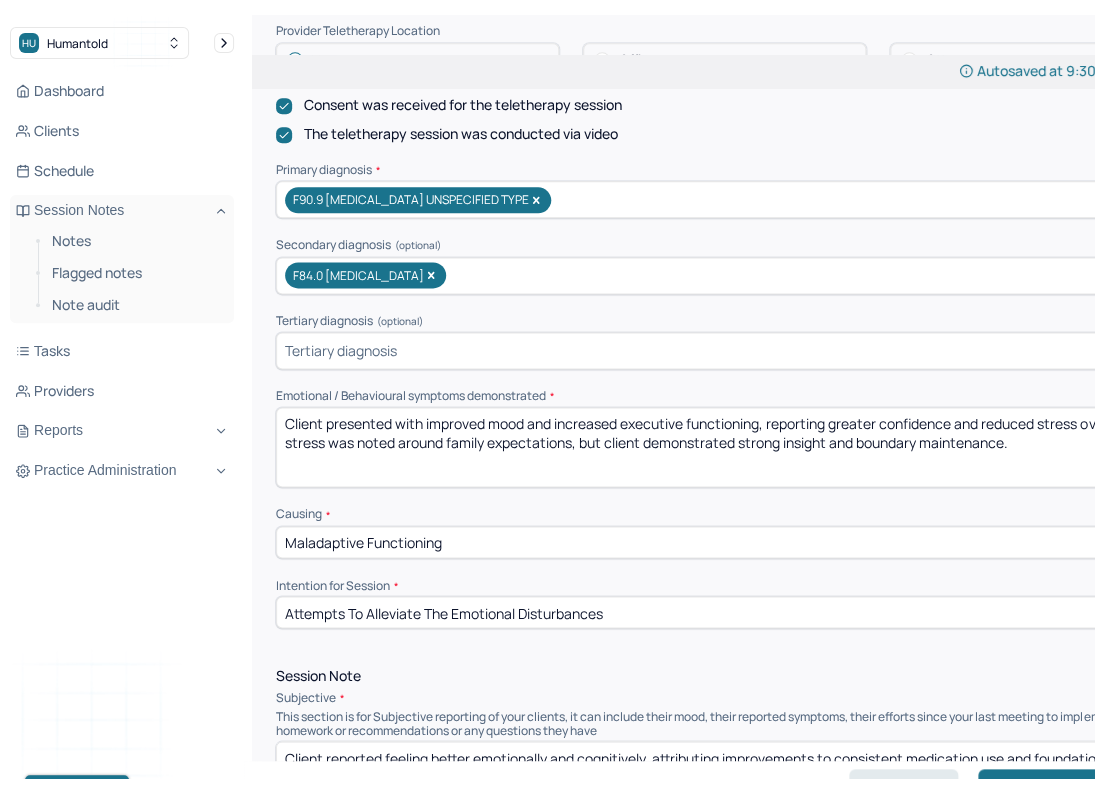 scroll, scrollTop: 589, scrollLeft: 0, axis: vertical 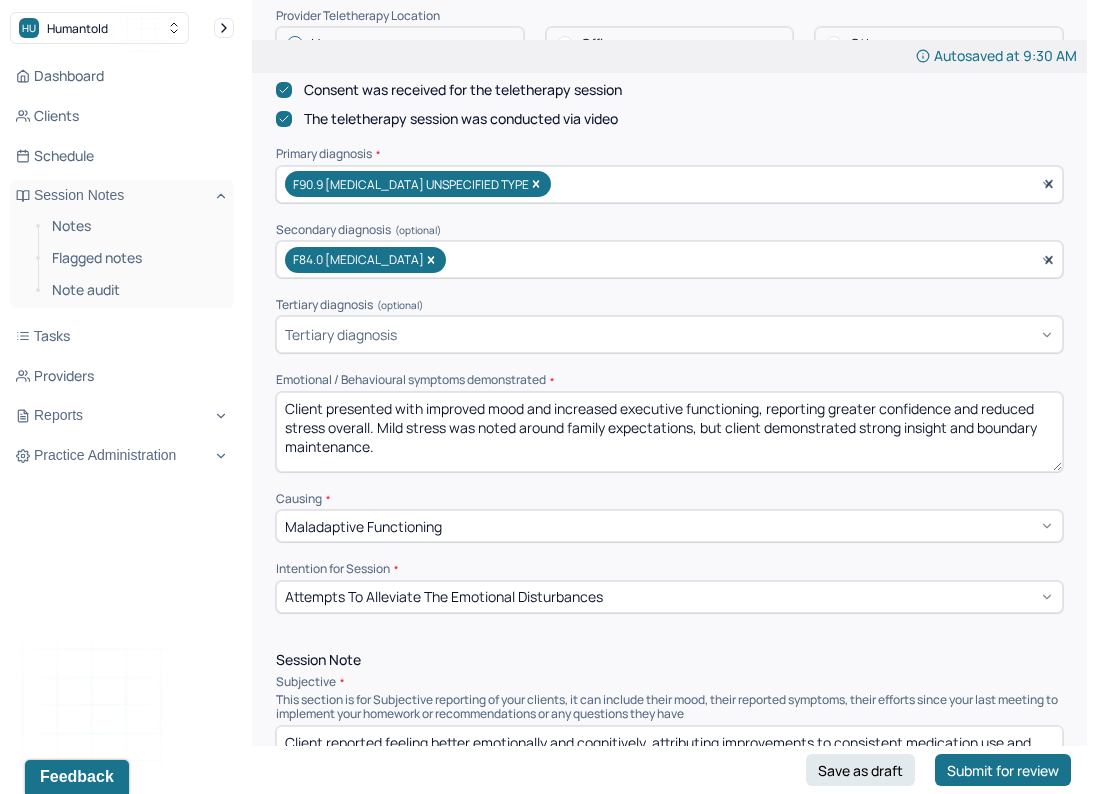 select on "6" 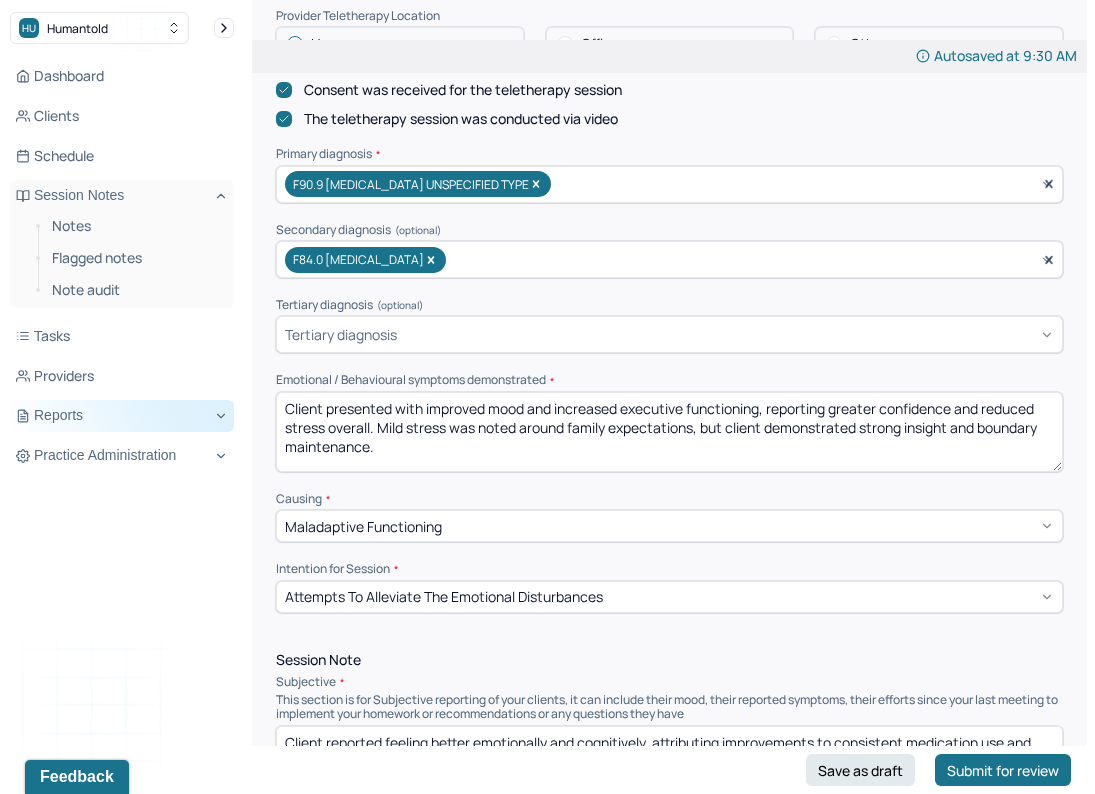 drag, startPoint x: 418, startPoint y: 442, endPoint x: 213, endPoint y: 401, distance: 209.0598 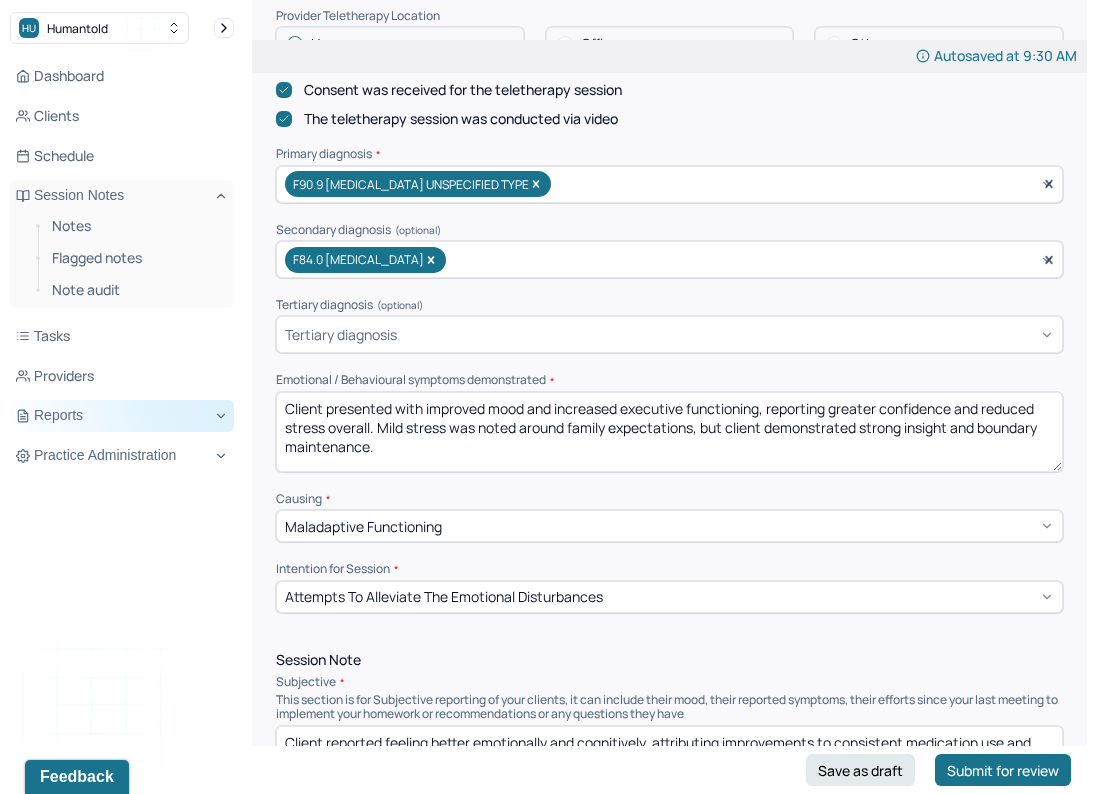 click on "HU Humantold Dashboard Clients Schedule Session Notes Notes Flagged notes Note audit Tasks Providers Reports Practice Administration CA [PERSON_NAME] auditor,provider Logout Edit Note  FAQs CA [PERSON_NAME] Autosaved at 9:30 AM Appointment Details Client name [PERSON_NAME] Date of service [DATE] Time 11:00am - 12:00pm Duration 1hr Appointment type individual therapy Provider name [PERSON_NAME] Modifier 1 95 Telemedicine Note type Individual soap note Load previous session note Instructions The fields marked with an asterisk ( * ) are required before you can submit your notes. Before you can submit your session notes, they must be signed. You have the option to save your notes as a draft before making a submission. Appointment location * Teletherapy Client Teletherapy Location here Home Office Other Provider Teletherapy Location Home Office Other Consent was received for the teletherapy session The teletherapy session was conducted via video Primary diagnosis * F90.9 [MEDICAL_DATA] UNSPECIFIED TYPE * *" at bounding box center (547, 1328) 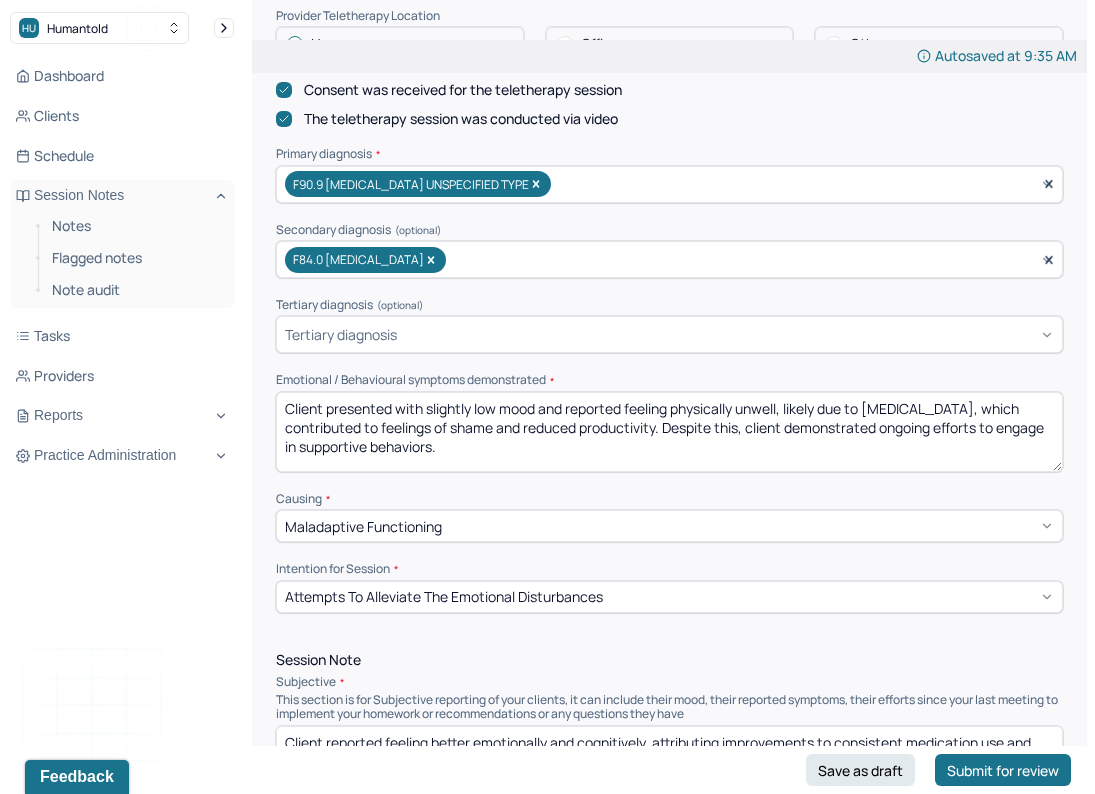 drag, startPoint x: 926, startPoint y: 401, endPoint x: 798, endPoint y: 404, distance: 128.03516 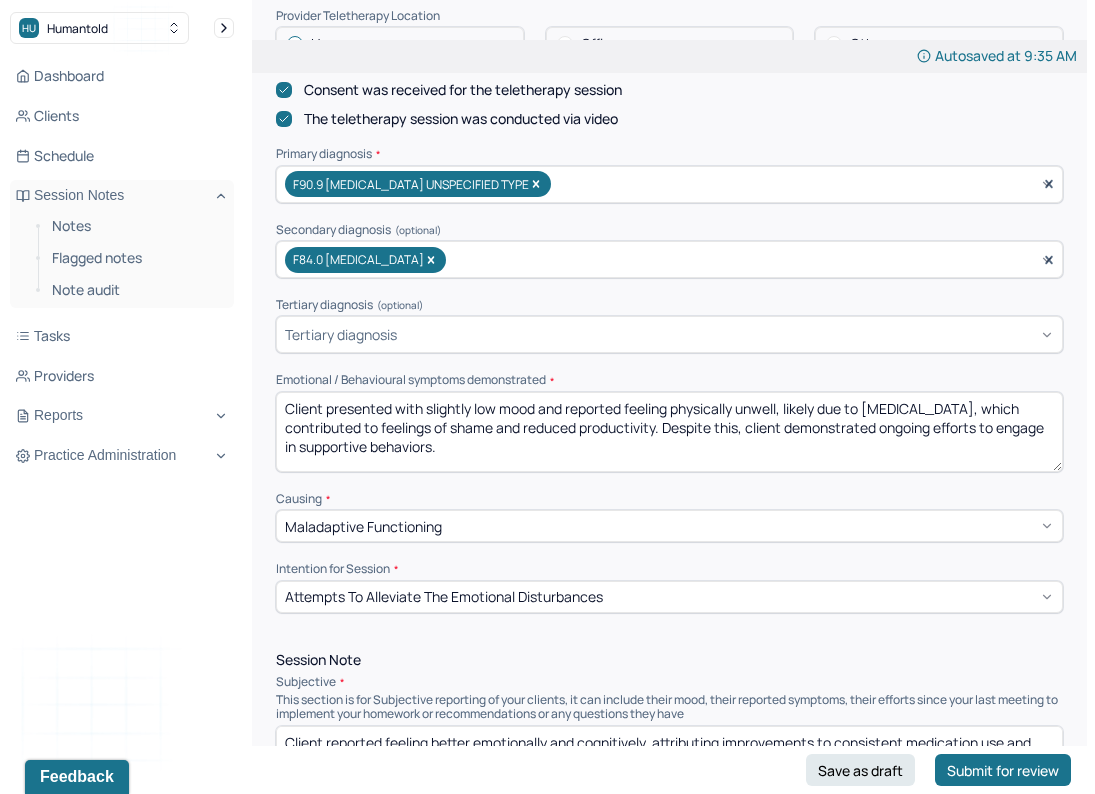 click on "Client presented with slightly low mood and reported feeling physically unwell, likely due to [MEDICAL_DATA], which contributed to feelings of shame and reduced productivity. Despite this, client demonstrated ongoing efforts to engage in supportive behaviors." at bounding box center (669, 432) 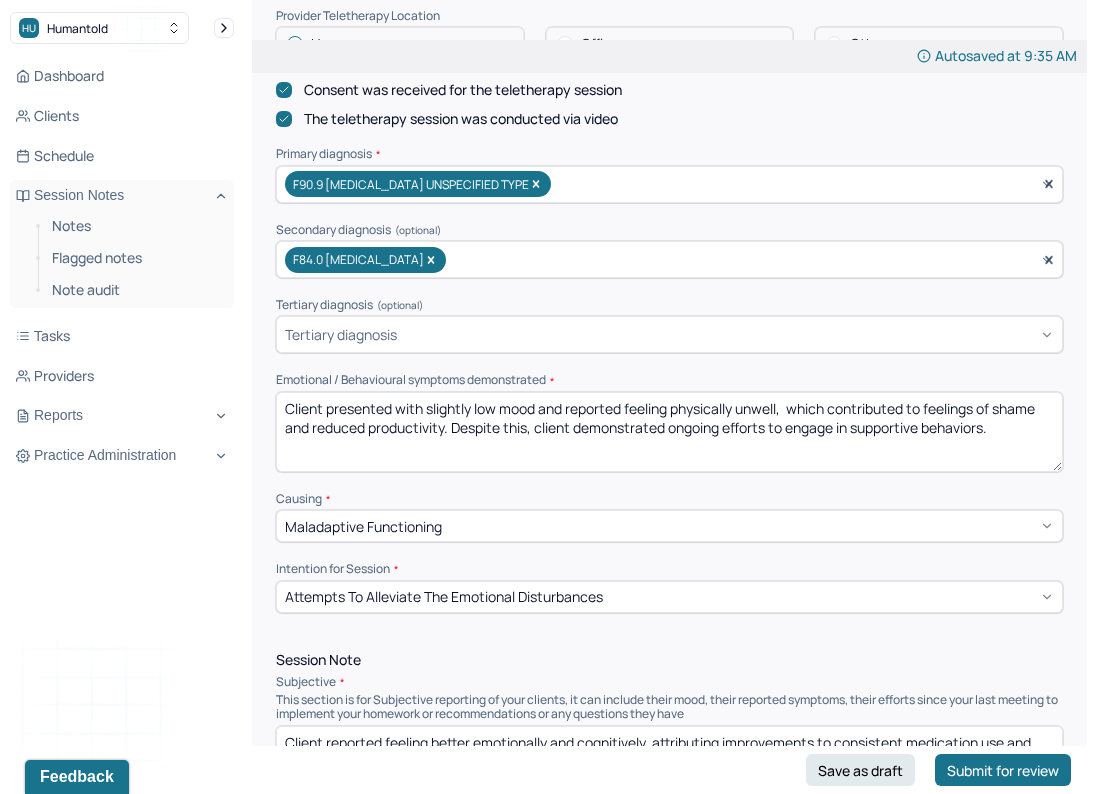 type on "Client presented with slightly low mood and reported feeling physically unwell,  which contributed to feelings of shame and reduced productivity. Despite this, client demonstrated ongoing efforts to engage in supportive behaviors." 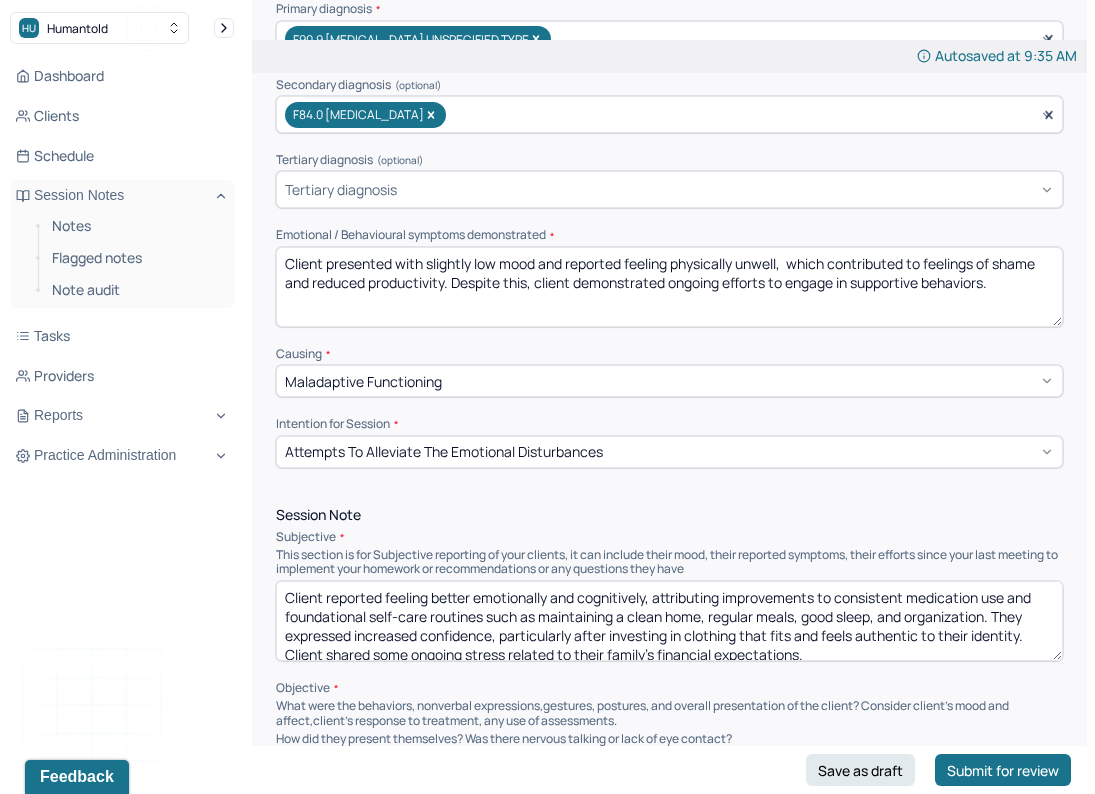 scroll, scrollTop: 739, scrollLeft: 0, axis: vertical 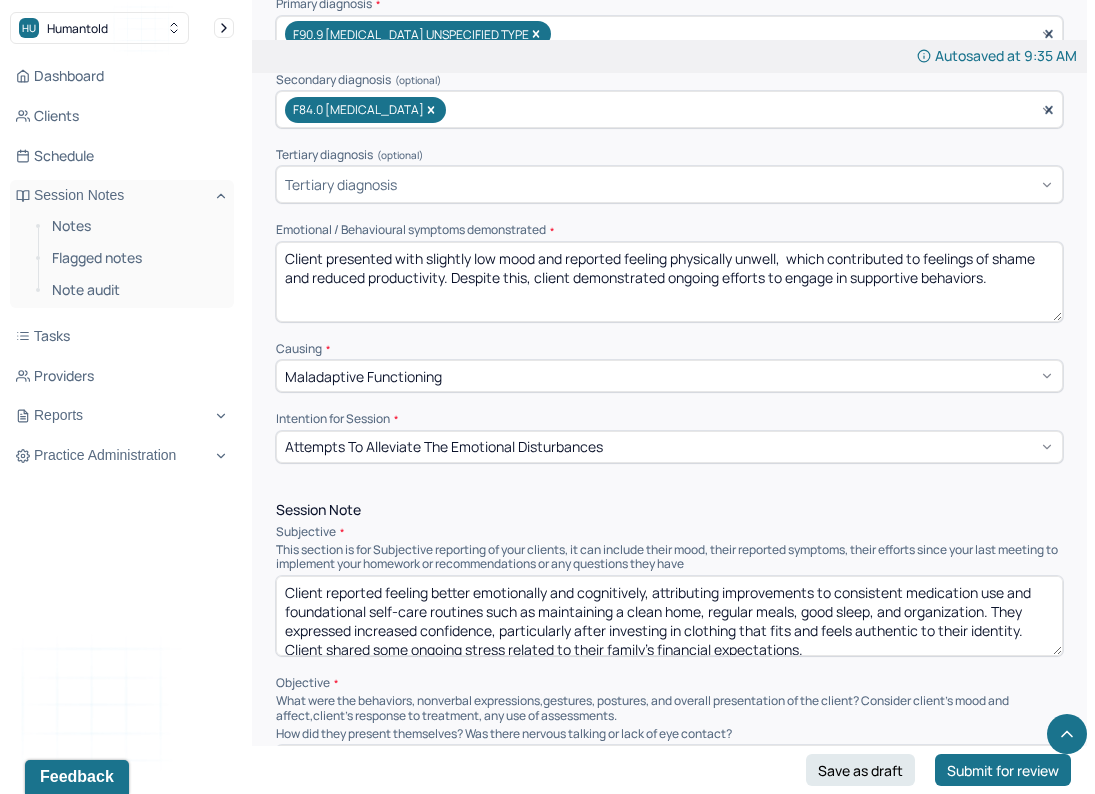 drag, startPoint x: 838, startPoint y: 640, endPoint x: 166, endPoint y: 536, distance: 680 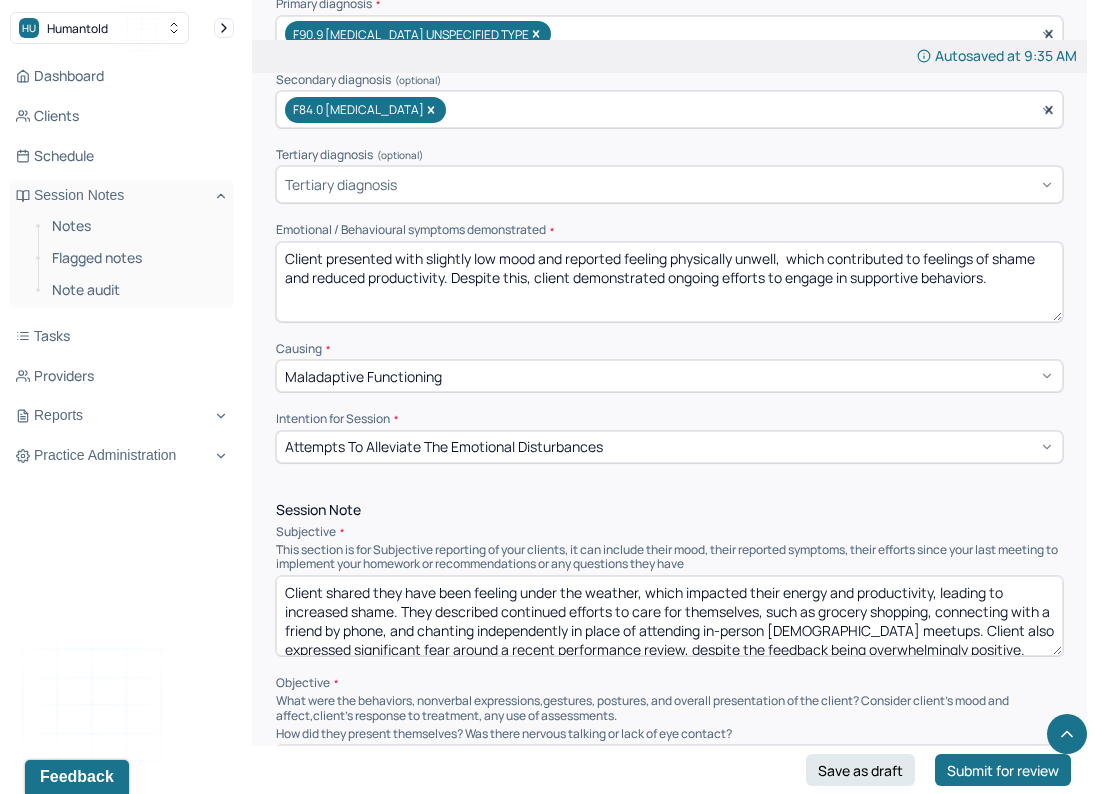 scroll, scrollTop: 3, scrollLeft: 0, axis: vertical 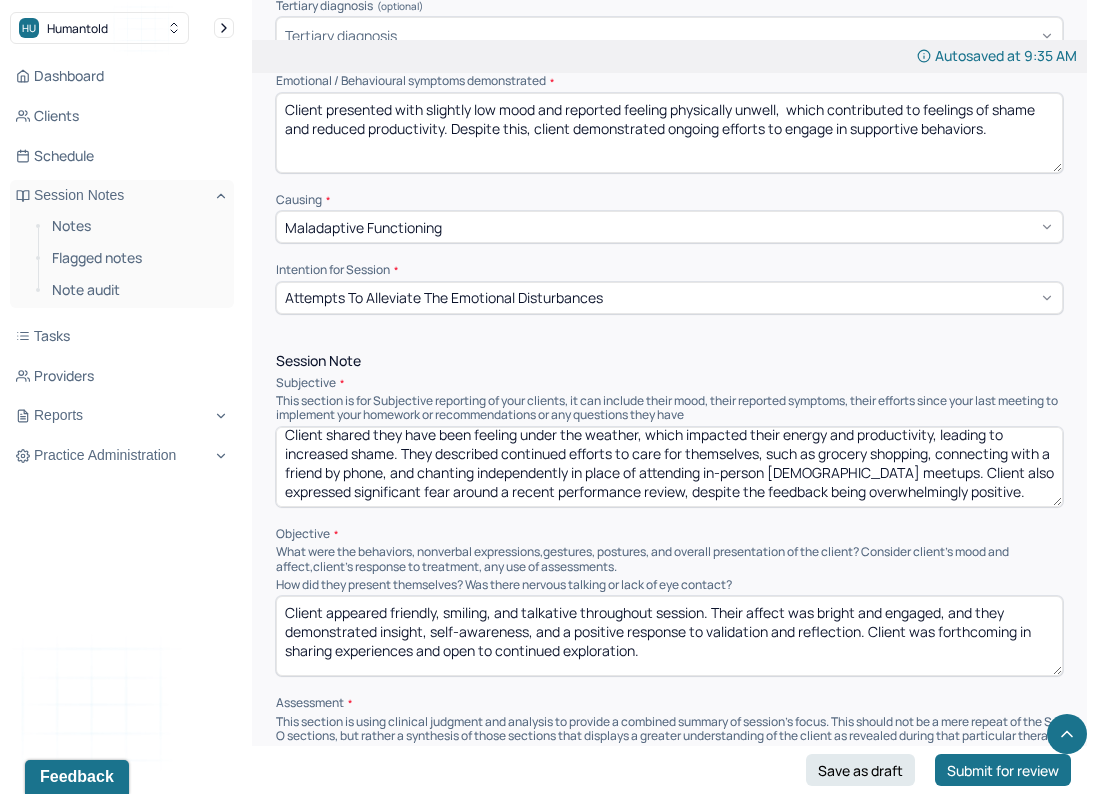 type on "Client shared they have been feeling under the weather, which impacted their energy and productivity, leading to increased shame. They described continued efforts to care for themselves, such as grocery shopping, connecting with a friend by phone, and chanting independently in place of attending in-person [DEMOGRAPHIC_DATA] meetups. Client also expressed significant fear around a recent performance review, despite the feedback being overwhelmingly positive." 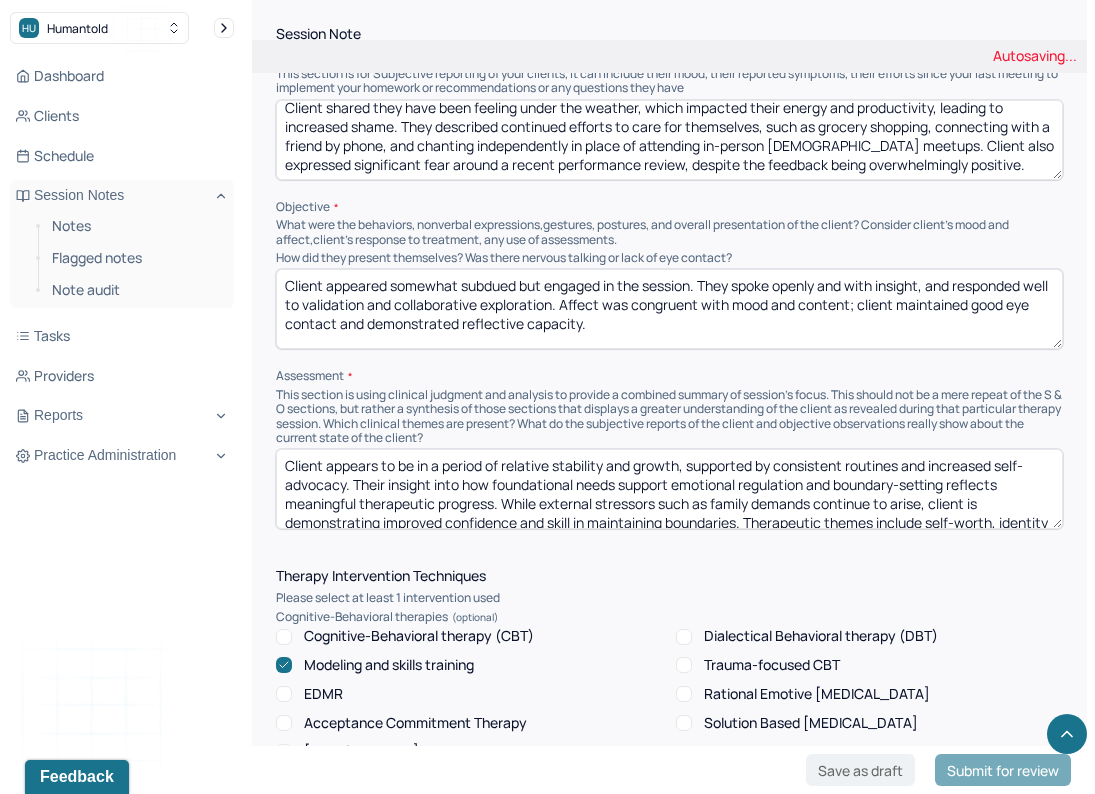 scroll, scrollTop: 1322, scrollLeft: 0, axis: vertical 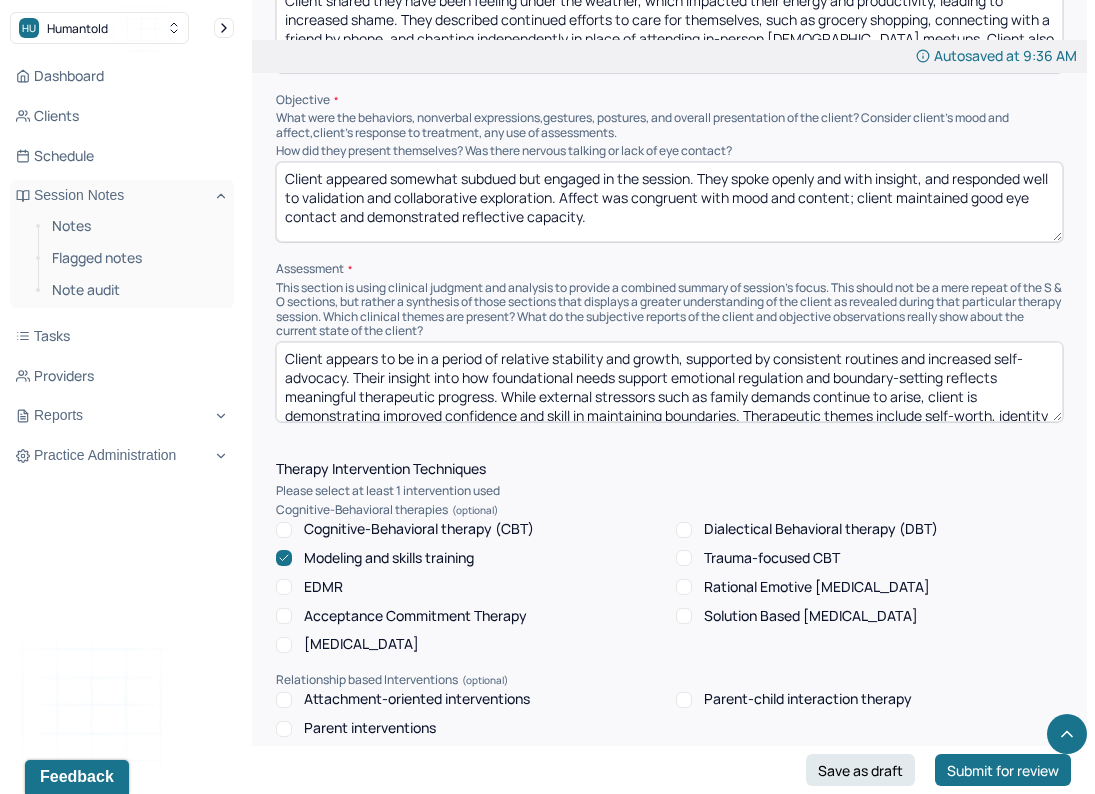 type on "Client appeared somewhat subdued but engaged in the session. They spoke openly and with insight, and responded well to validation and collaborative exploration. Affect was congruent with mood and content; client maintained good eye contact and demonstrated reflective capacity." 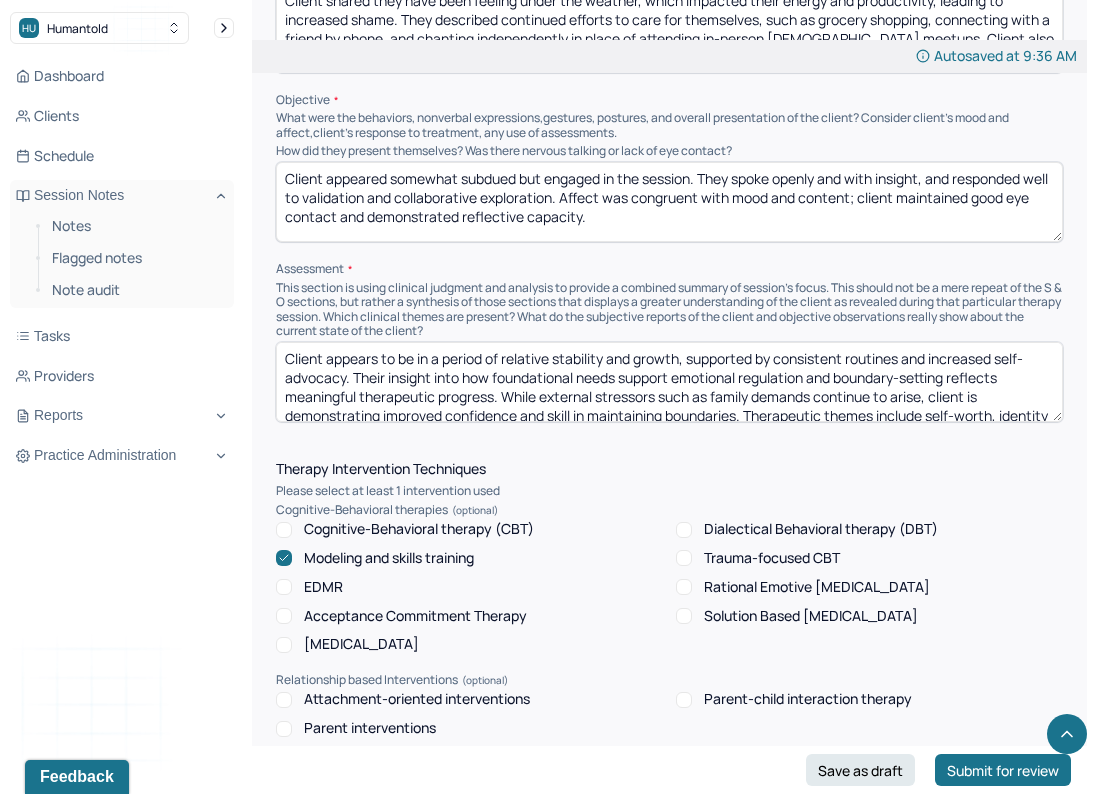 scroll, scrollTop: 28, scrollLeft: 0, axis: vertical 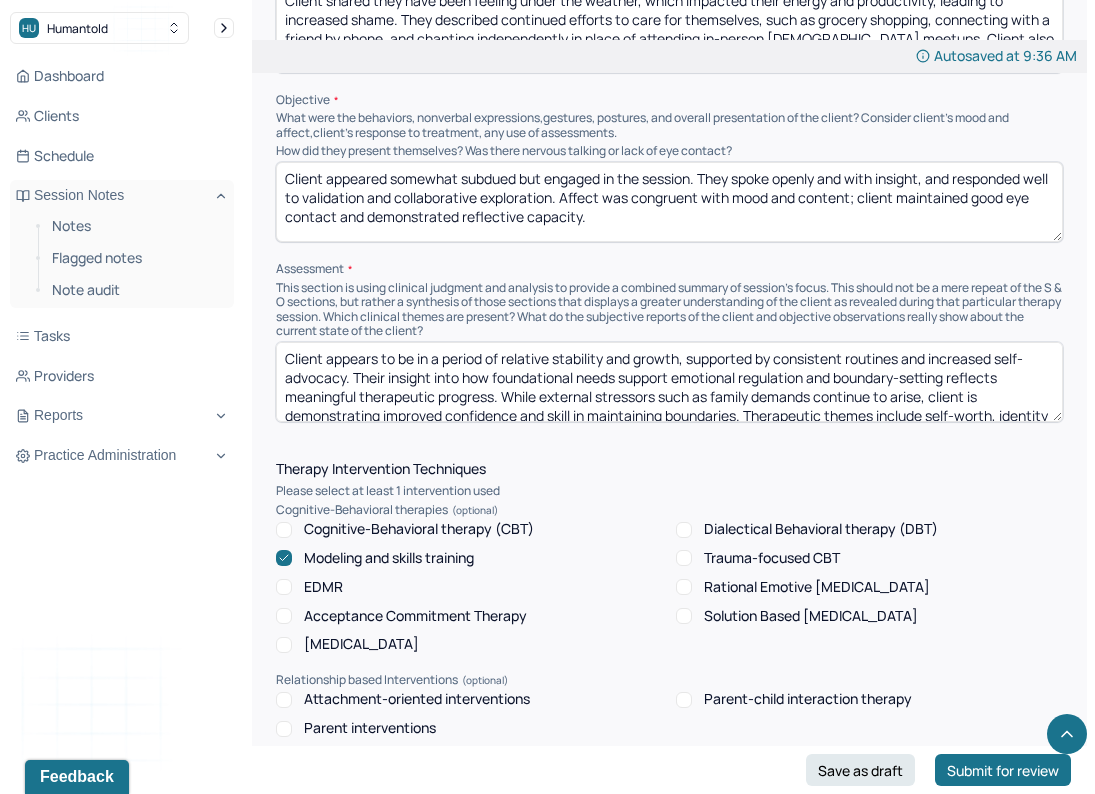 drag, startPoint x: 676, startPoint y: 408, endPoint x: 247, endPoint y: 285, distance: 446.28467 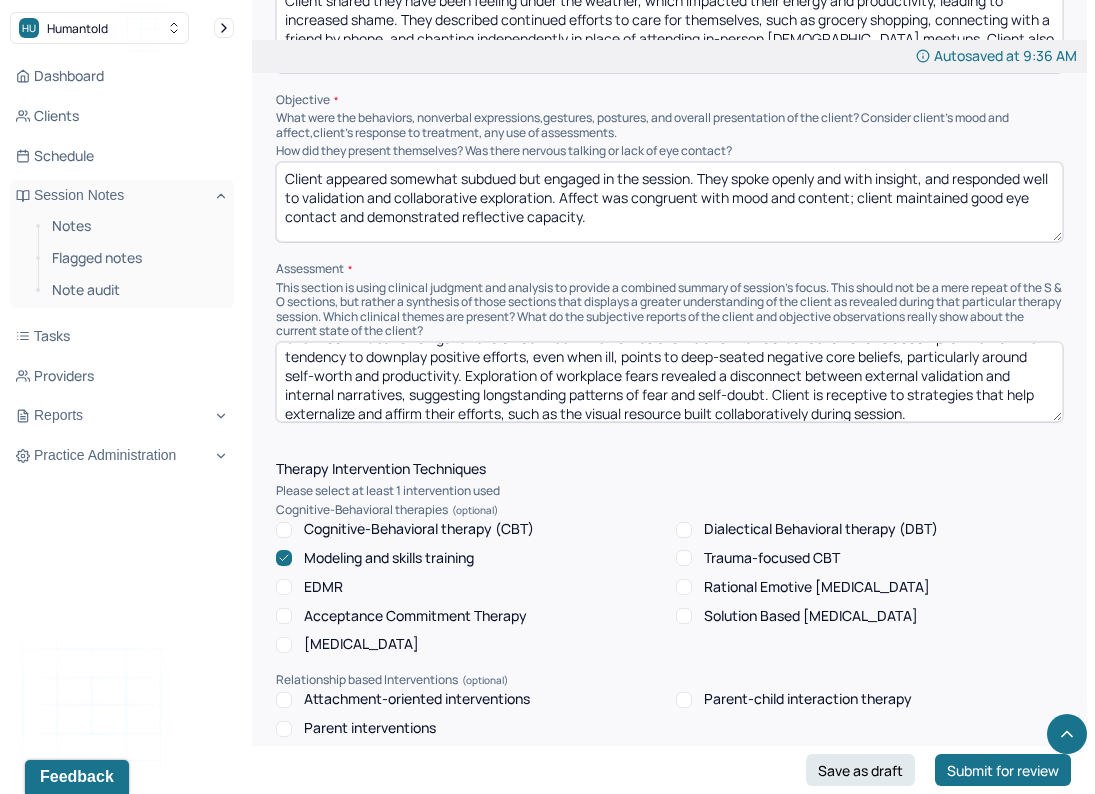scroll, scrollTop: 28, scrollLeft: 0, axis: vertical 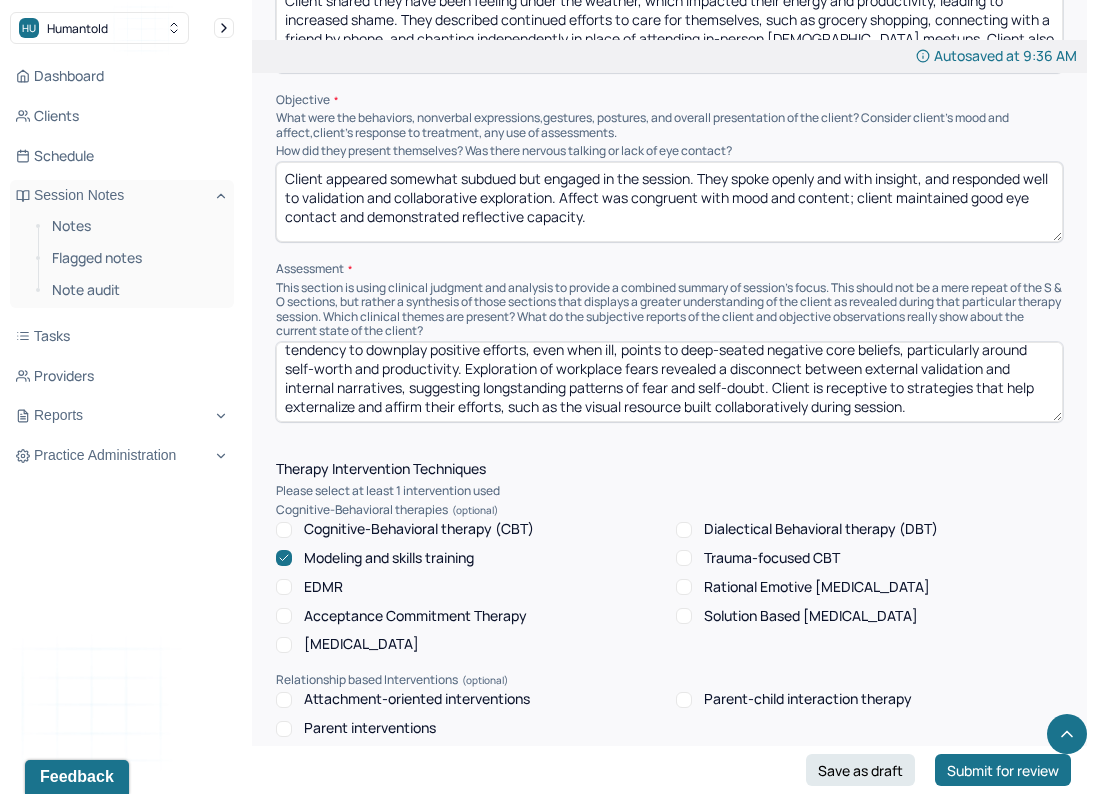 type on "Client continues to navigate tension between internalized shame and their actual behavior and accomplishments. Their tendency to downplay positive efforts, even when ill, points to deep-seated negative core beliefs, particularly around self-worth and productivity. Exploration of workplace fears revealed a disconnect between external validation and internal narratives, suggesting longstanding patterns of fear and self-doubt. Client is receptive to strategies that help externalize and affirm their efforts, such as the visual resource built collaboratively during session." 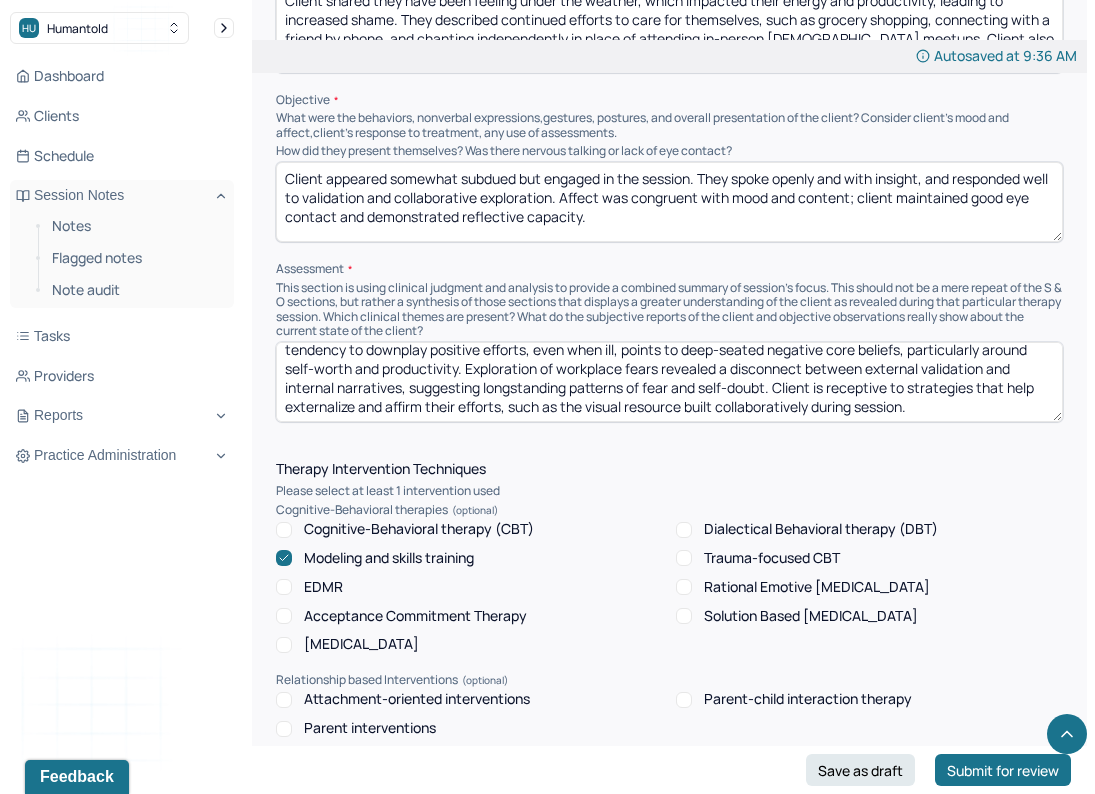 click on "Client continues to navigate tension between internalized shame and their actual behavior and accomplishments. Their tendency to downplay positive efforts, even when ill, points to deep-seated negative core beliefs, particularly around self-worth and productivity. Exploration of workplace fears revealed a disconnect between external validation and internal narratives, suggesting longstanding patterns of fear and self-doubt. Client is receptive to strategies that help externalize and affirm their efforts, such as the visual resource built collaboratively during session." at bounding box center (669, 382) 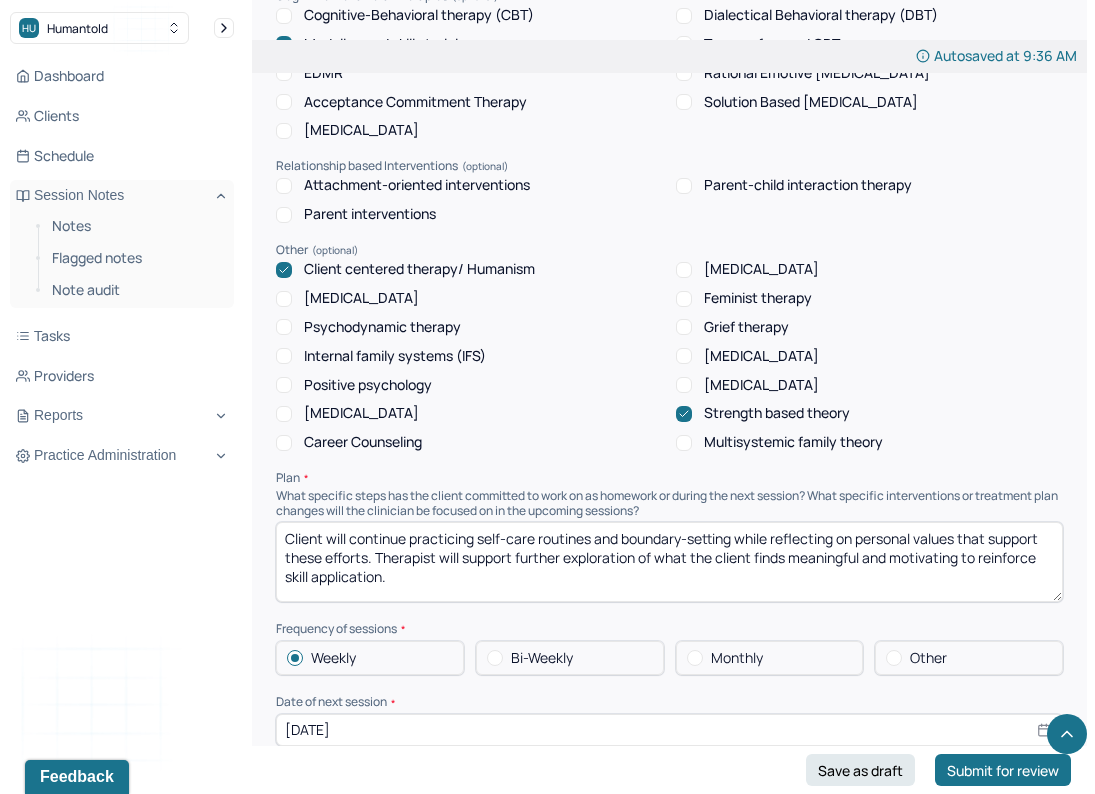 scroll, scrollTop: 1835, scrollLeft: 0, axis: vertical 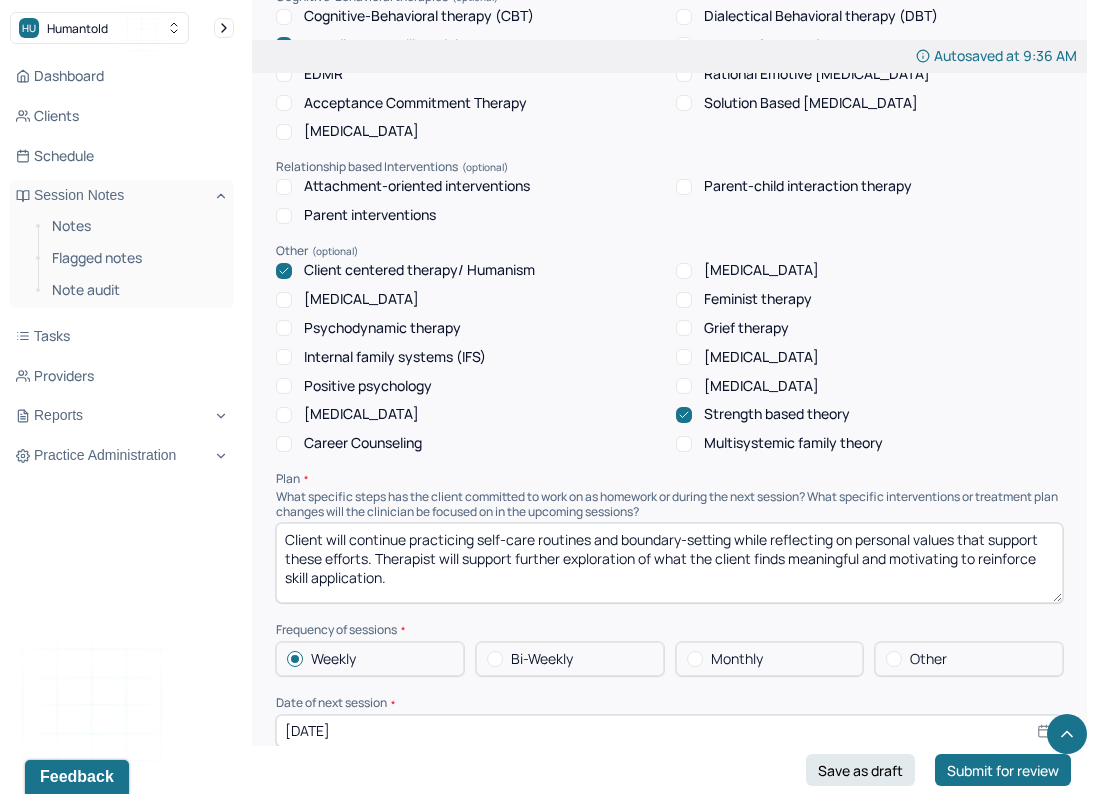 drag, startPoint x: 410, startPoint y: 577, endPoint x: 185, endPoint y: 484, distance: 243.46252 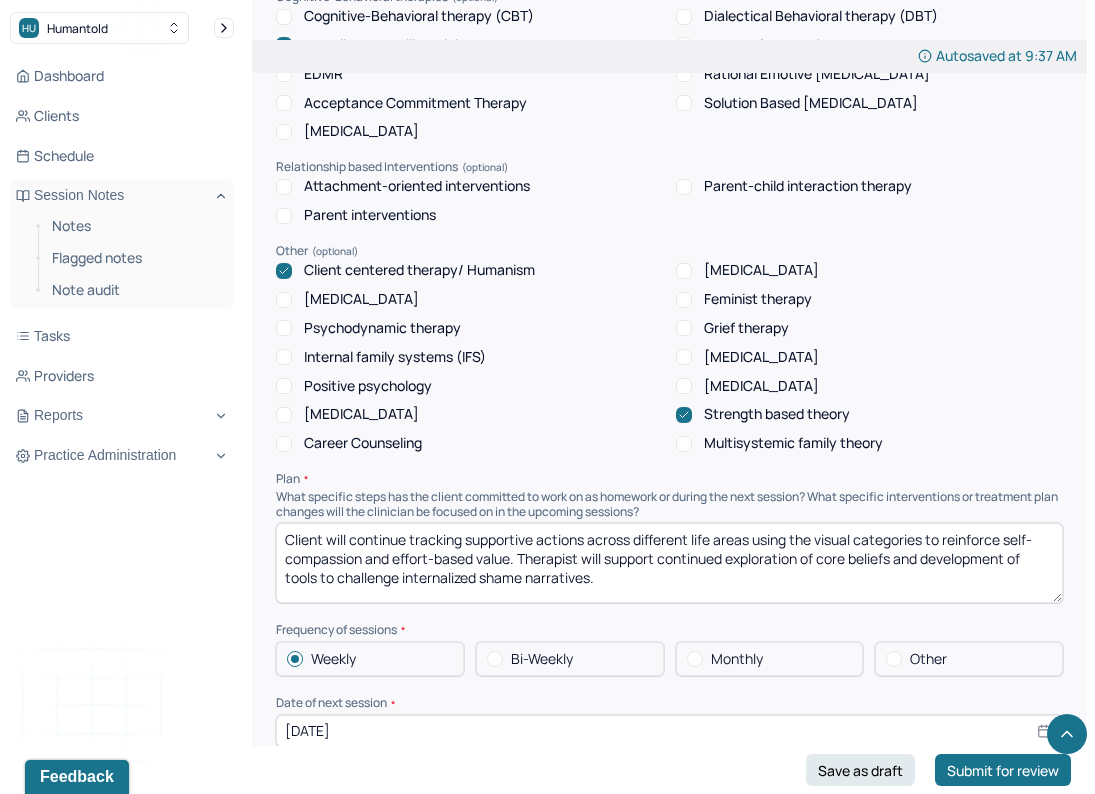 type on "Client will continue tracking supportive actions across different life areas using the visual categories to reinforce self-compassion and effort-based value. Therapist will support continued exploration of core beliefs and development of tools to challenge internalized shame narratives." 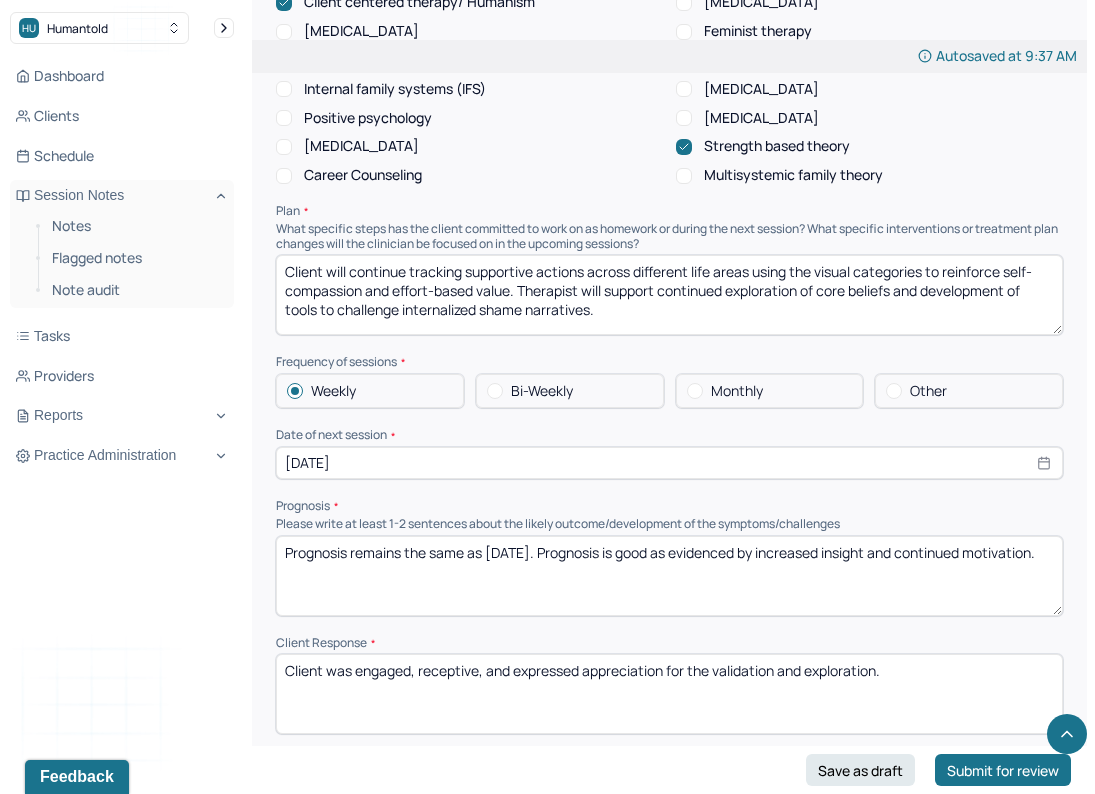 scroll, scrollTop: 2106, scrollLeft: 0, axis: vertical 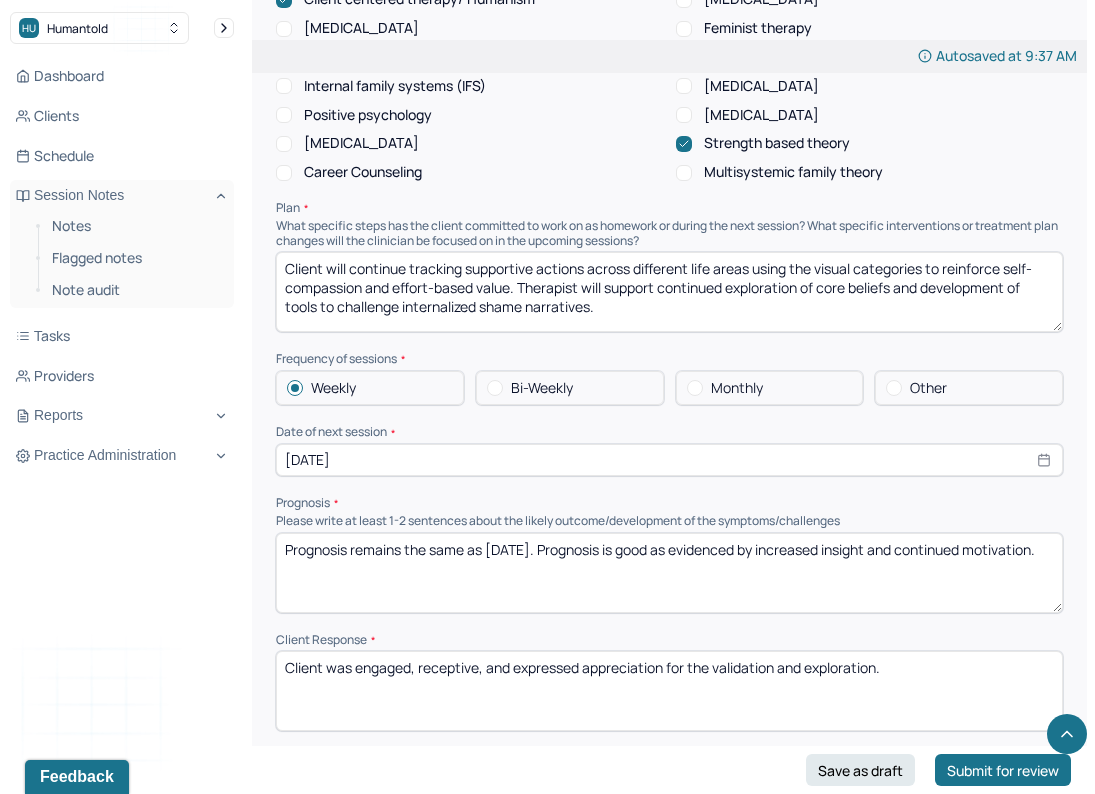drag, startPoint x: 901, startPoint y: 672, endPoint x: 88, endPoint y: 630, distance: 814.08417 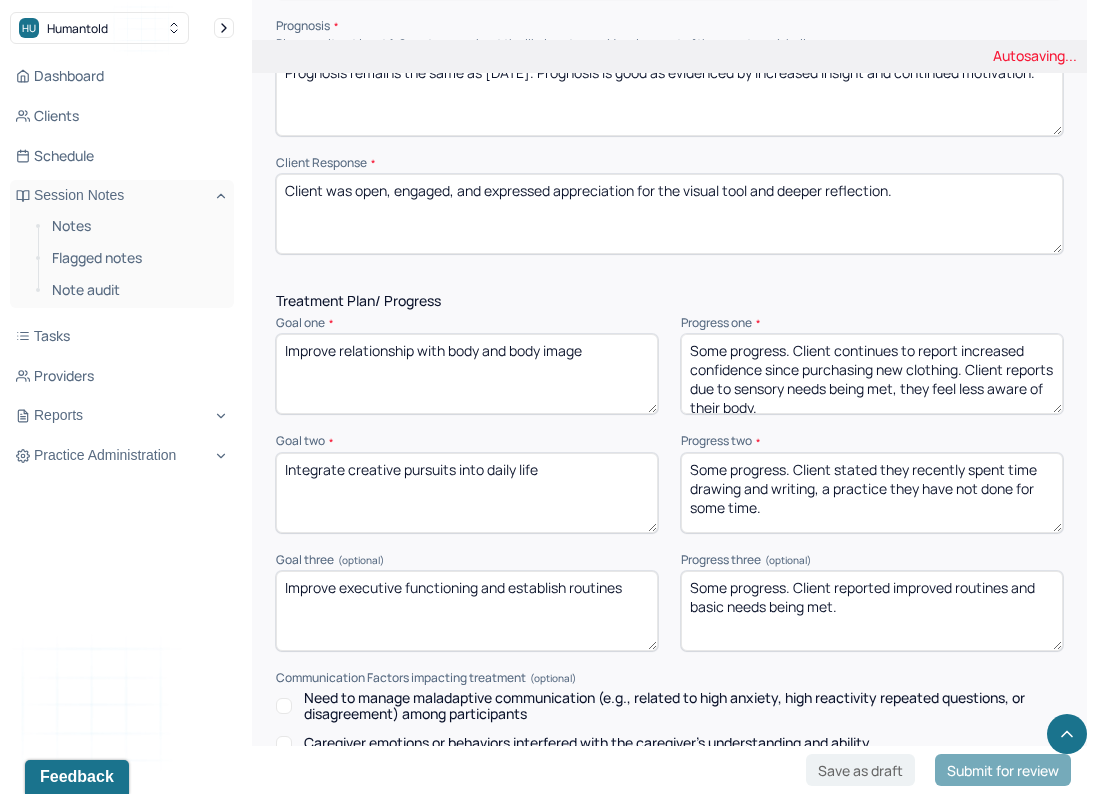 scroll, scrollTop: 2661, scrollLeft: 0, axis: vertical 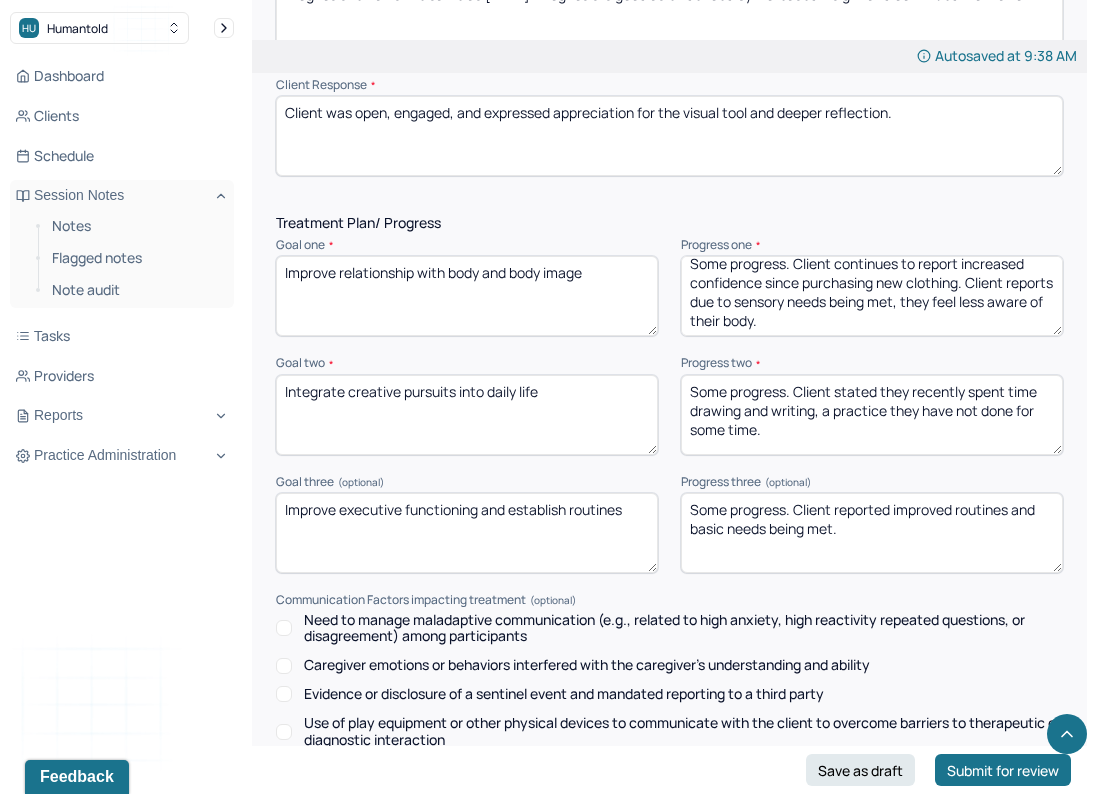 type on "Client was open, engaged, and expressed appreciation for the visual tool and deeper reflection." 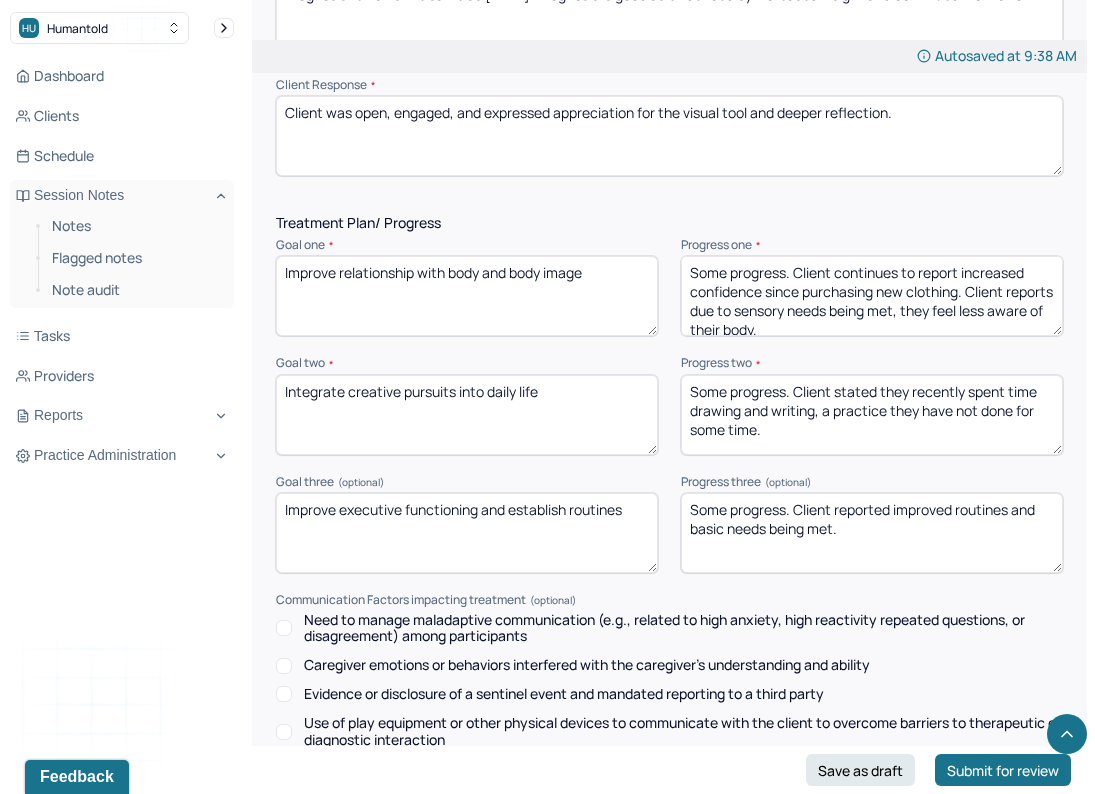 drag, startPoint x: 851, startPoint y: 306, endPoint x: 644, endPoint y: 184, distance: 240.27692 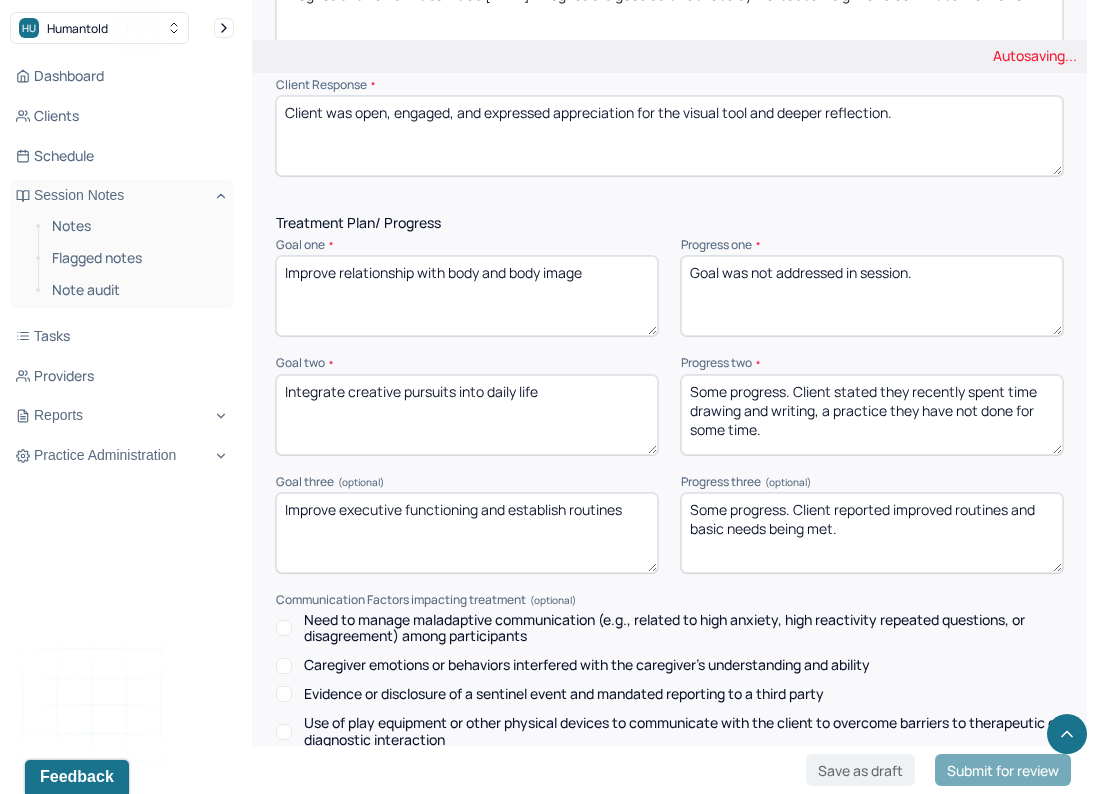type on "Goal was not addressed in session." 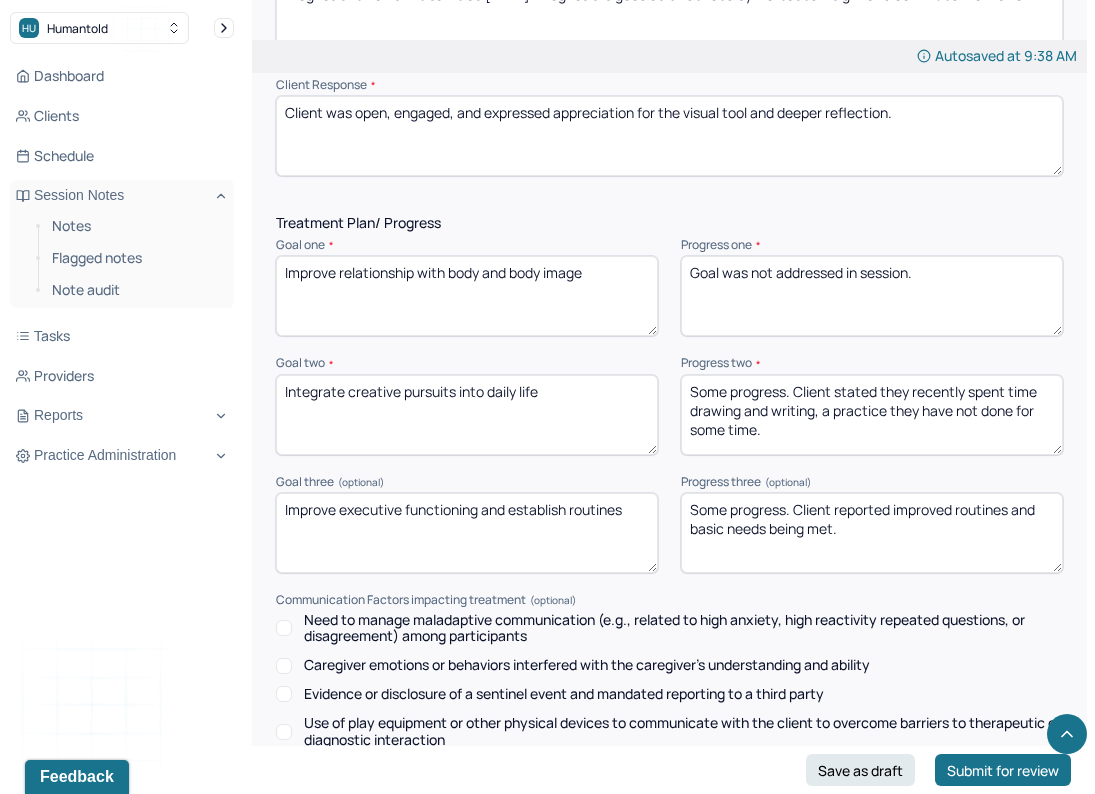 drag, startPoint x: 815, startPoint y: 417, endPoint x: 795, endPoint y: 386, distance: 36.891735 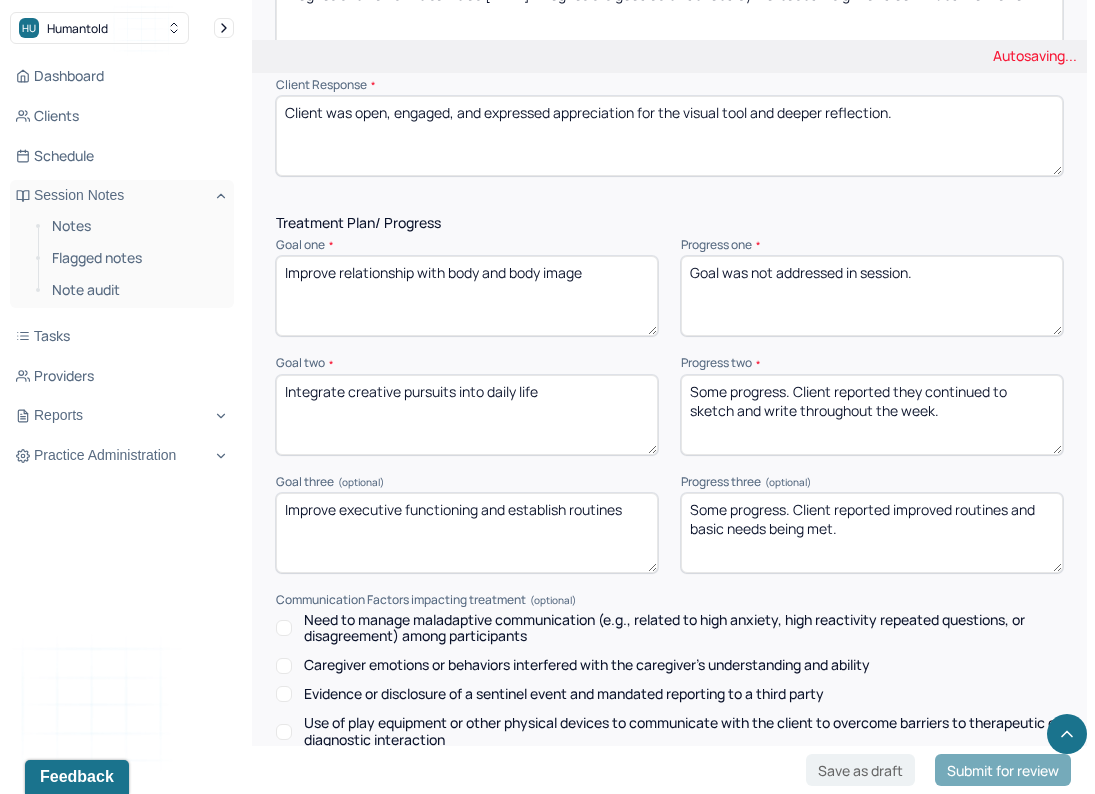 type on "Some progress. Client reported they continued to sketch and write throughout the week." 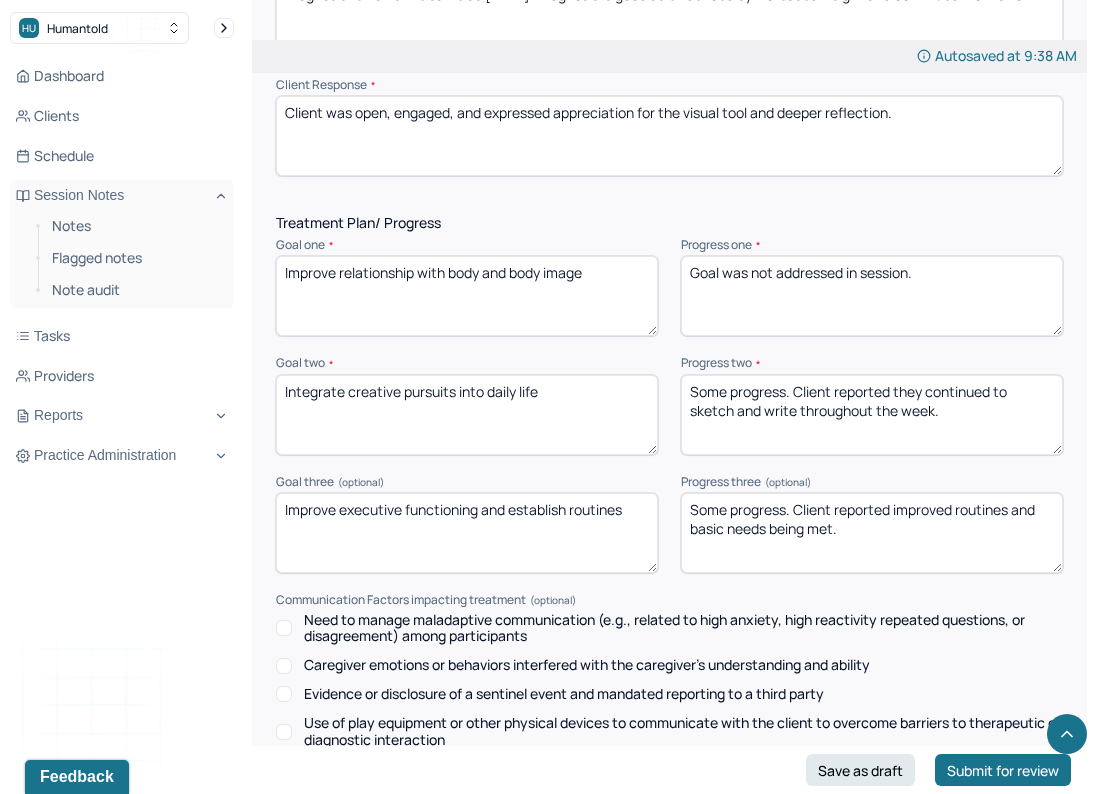 drag, startPoint x: 861, startPoint y: 526, endPoint x: 881, endPoint y: 509, distance: 26.24881 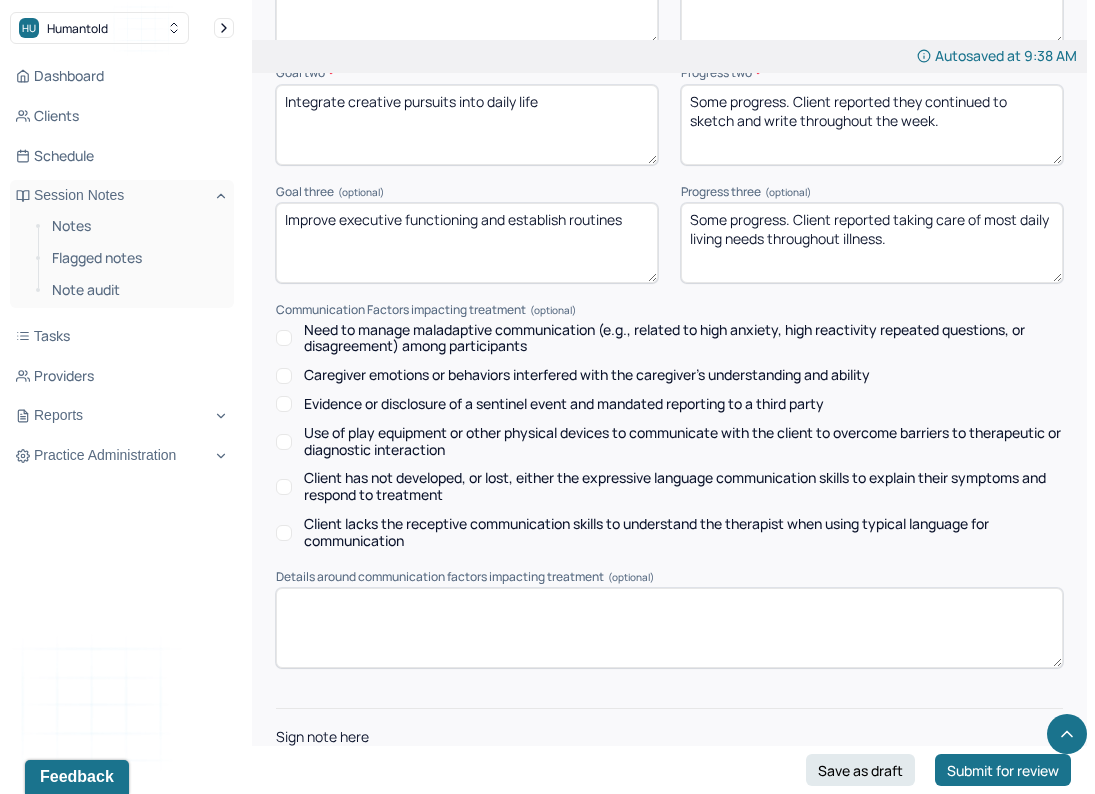 scroll, scrollTop: 3033, scrollLeft: 0, axis: vertical 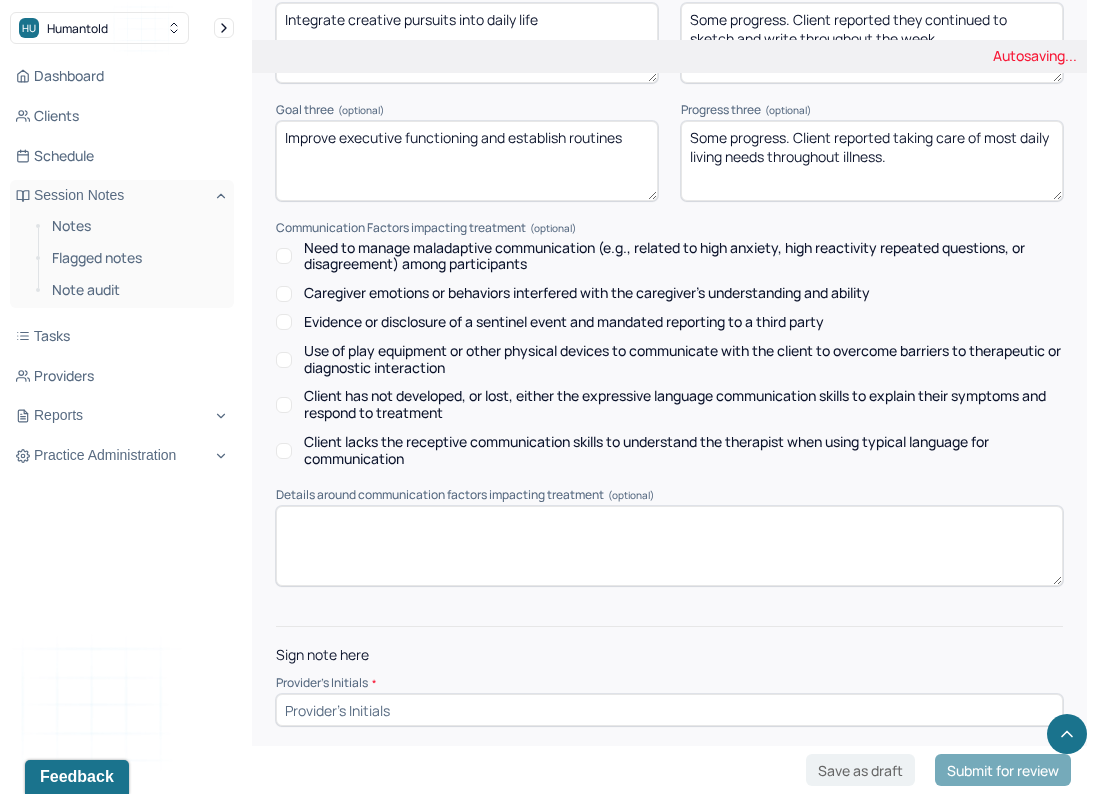type on "Some progress. Client reported taking care of most daily living needs throughout illness." 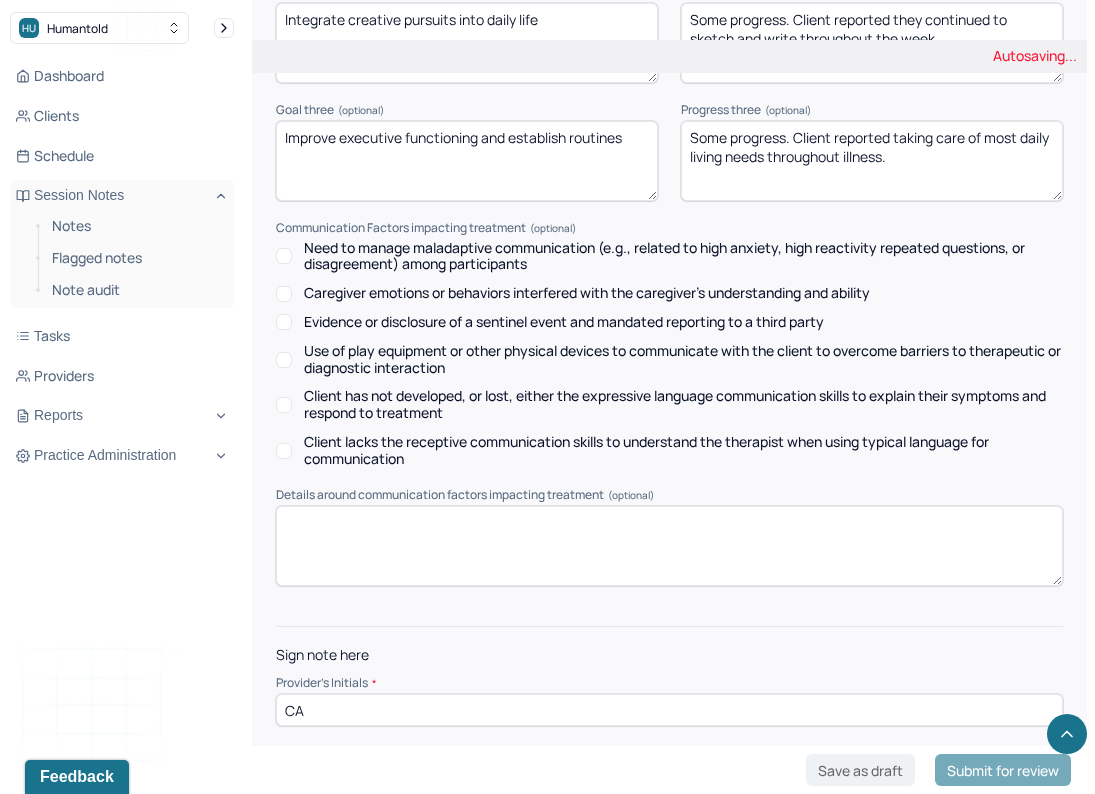 type on "CA" 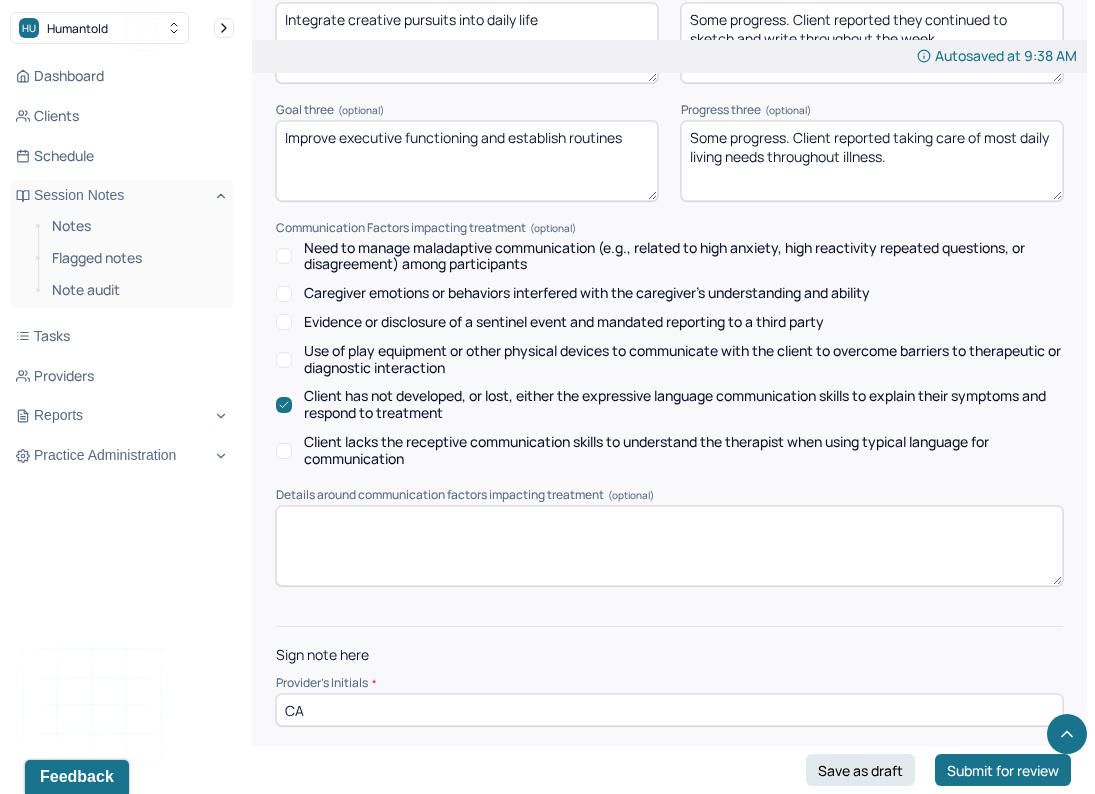 click at bounding box center [284, 405] 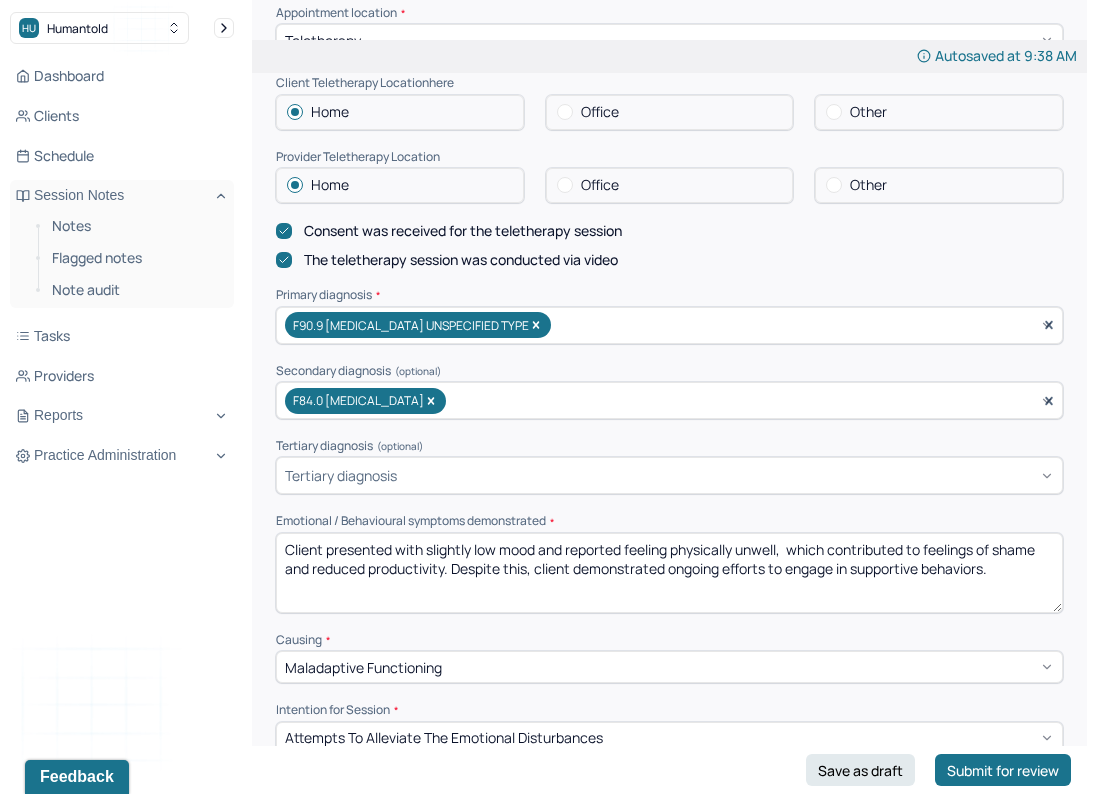 scroll, scrollTop: 0, scrollLeft: 0, axis: both 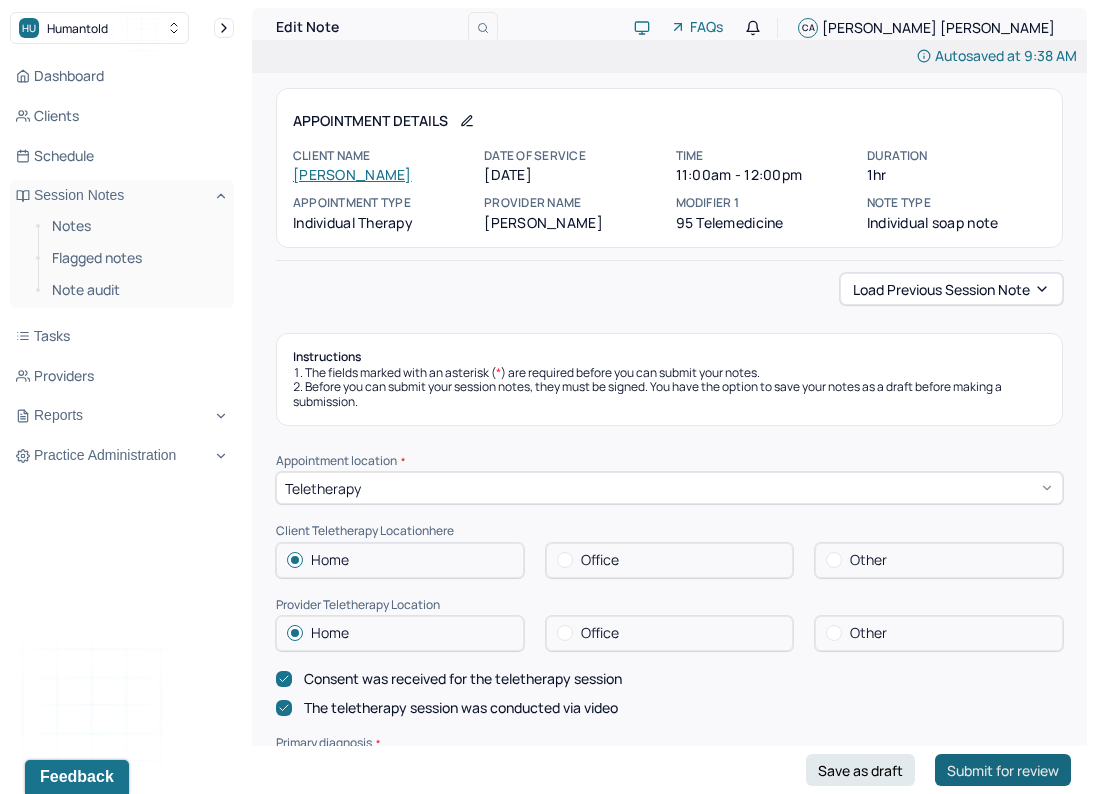 click on "Submit for review" at bounding box center [1003, 770] 